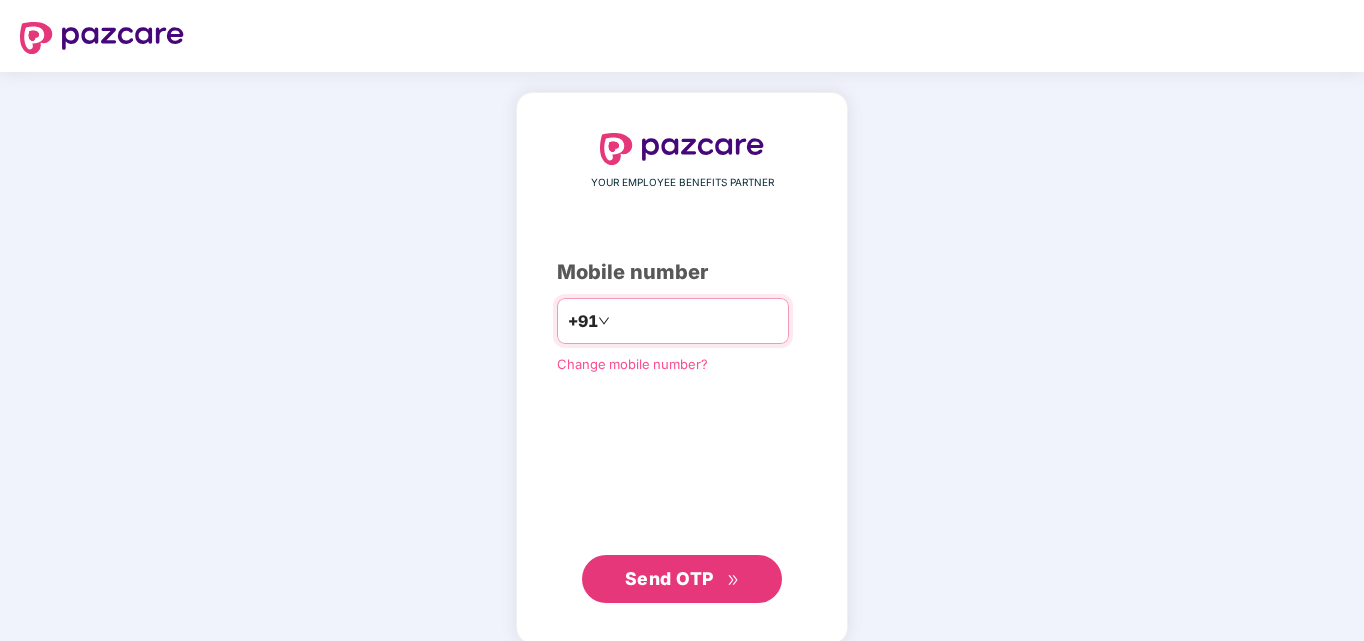 scroll, scrollTop: 0, scrollLeft: 0, axis: both 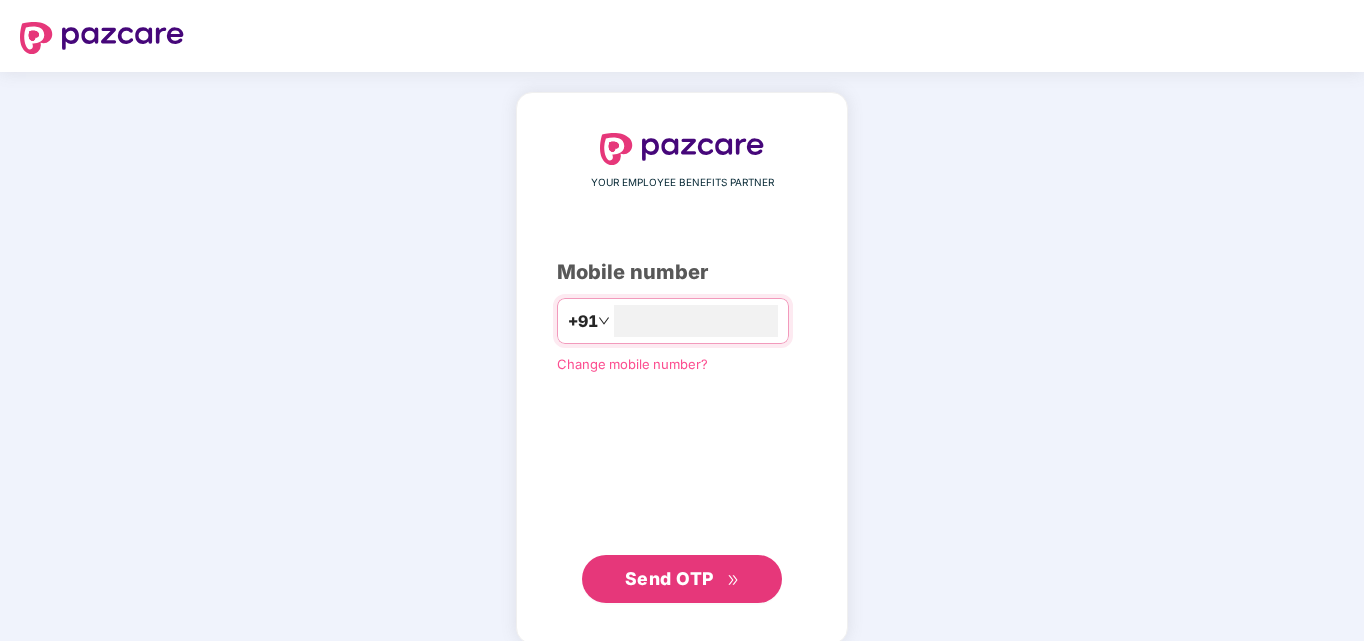 type on "**********" 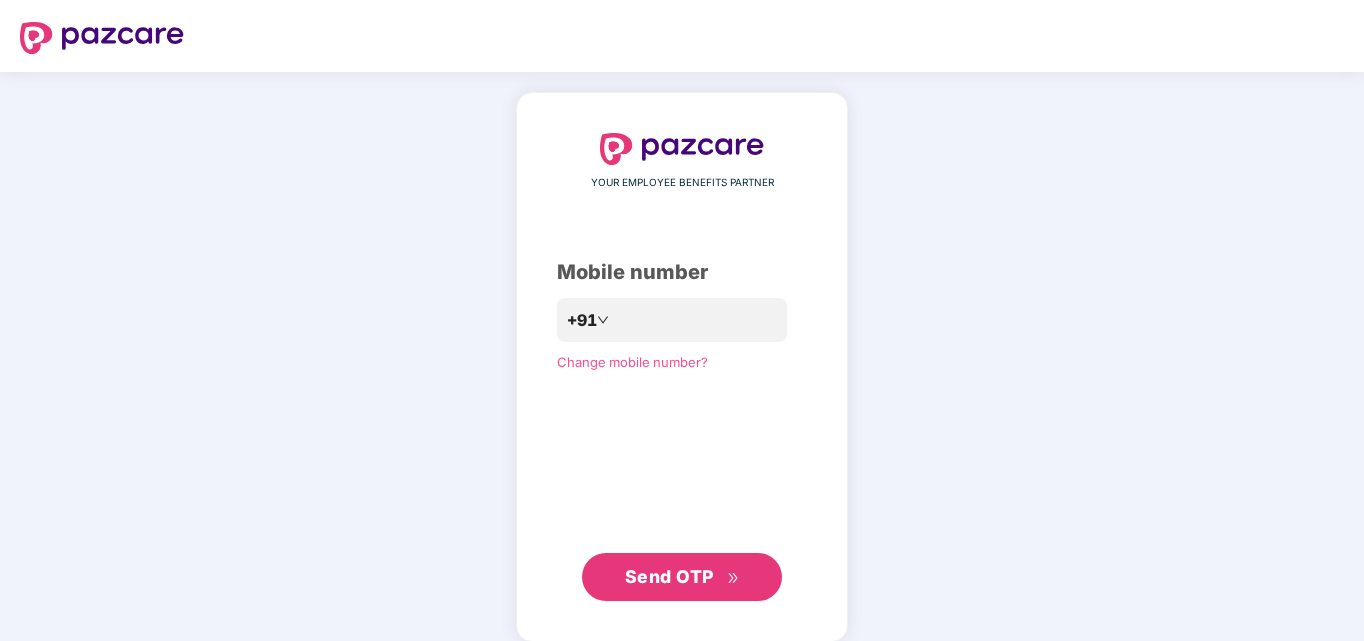 click on "Send OTP" at bounding box center (669, 576) 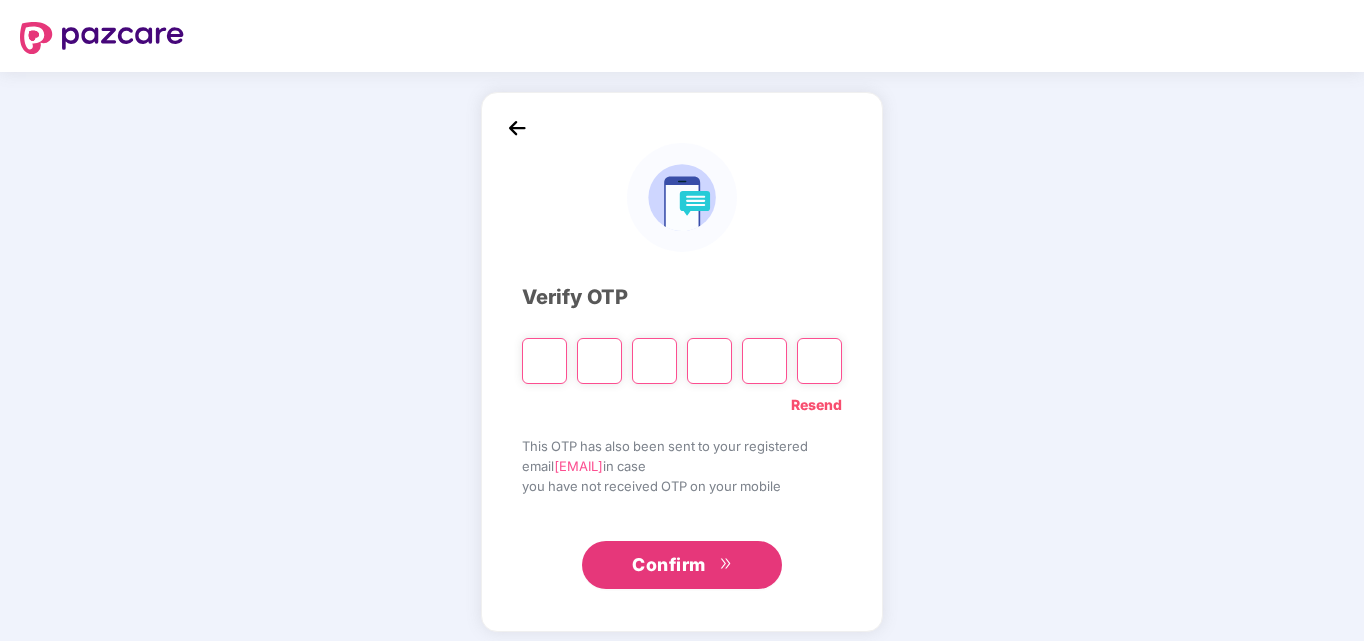 type on "*" 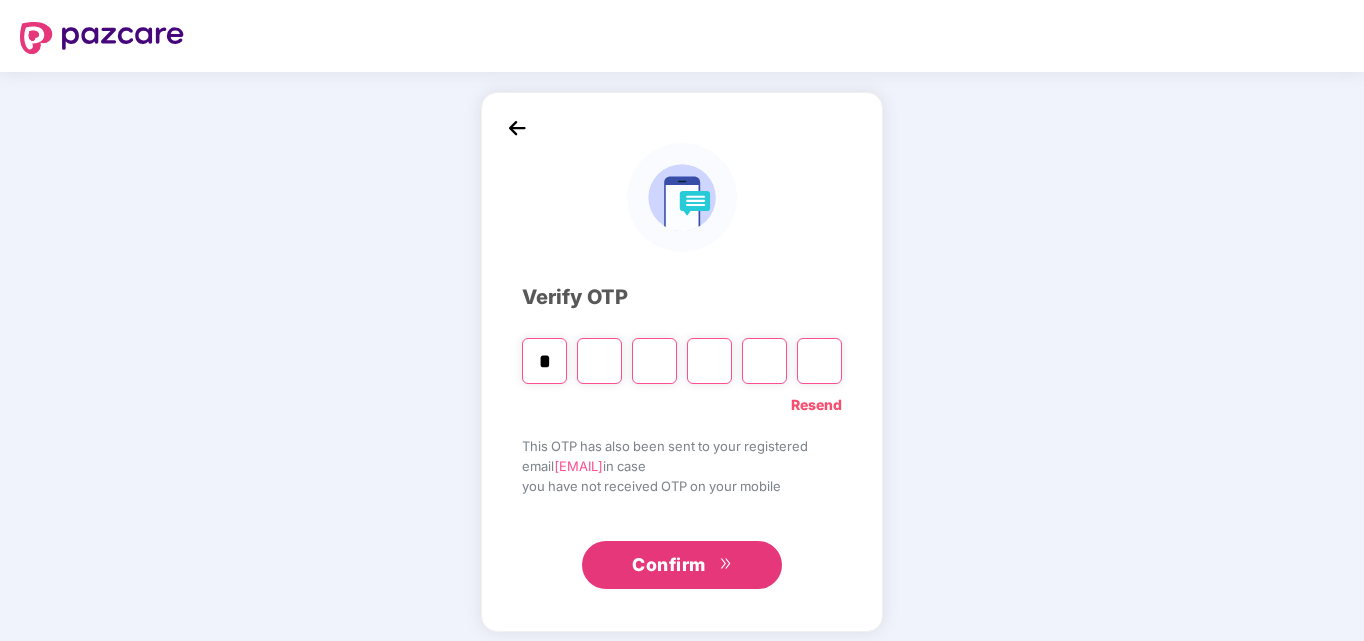 type on "*" 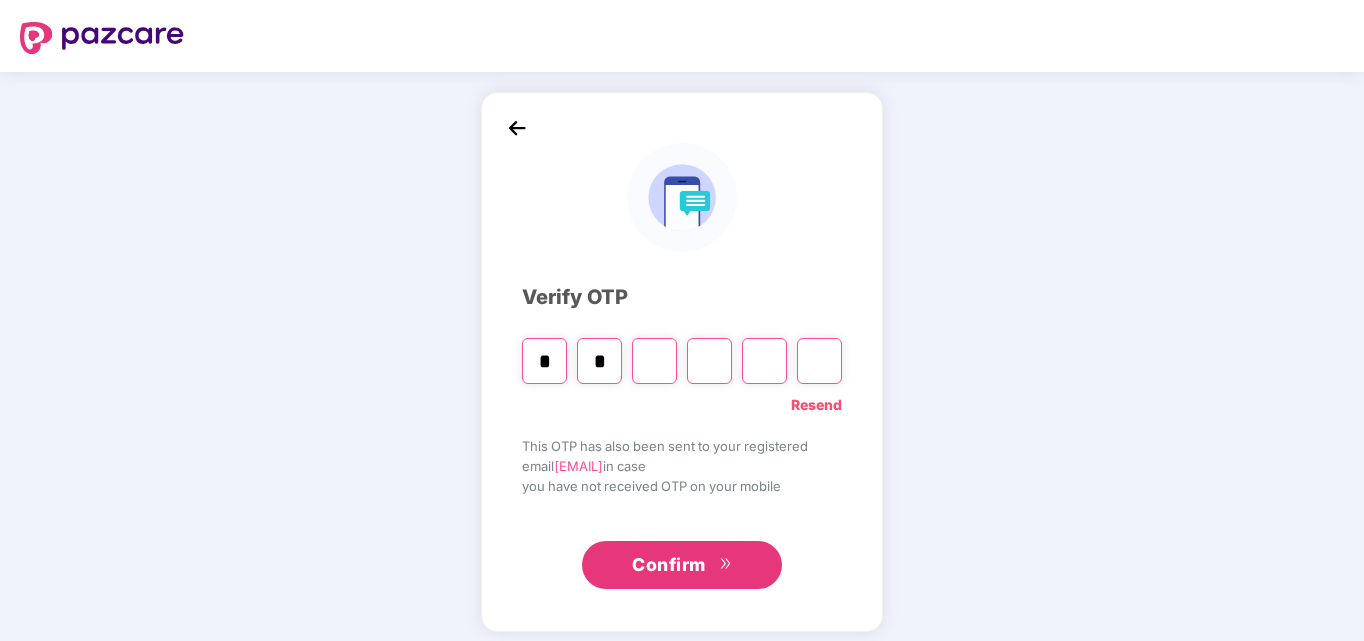 type on "*" 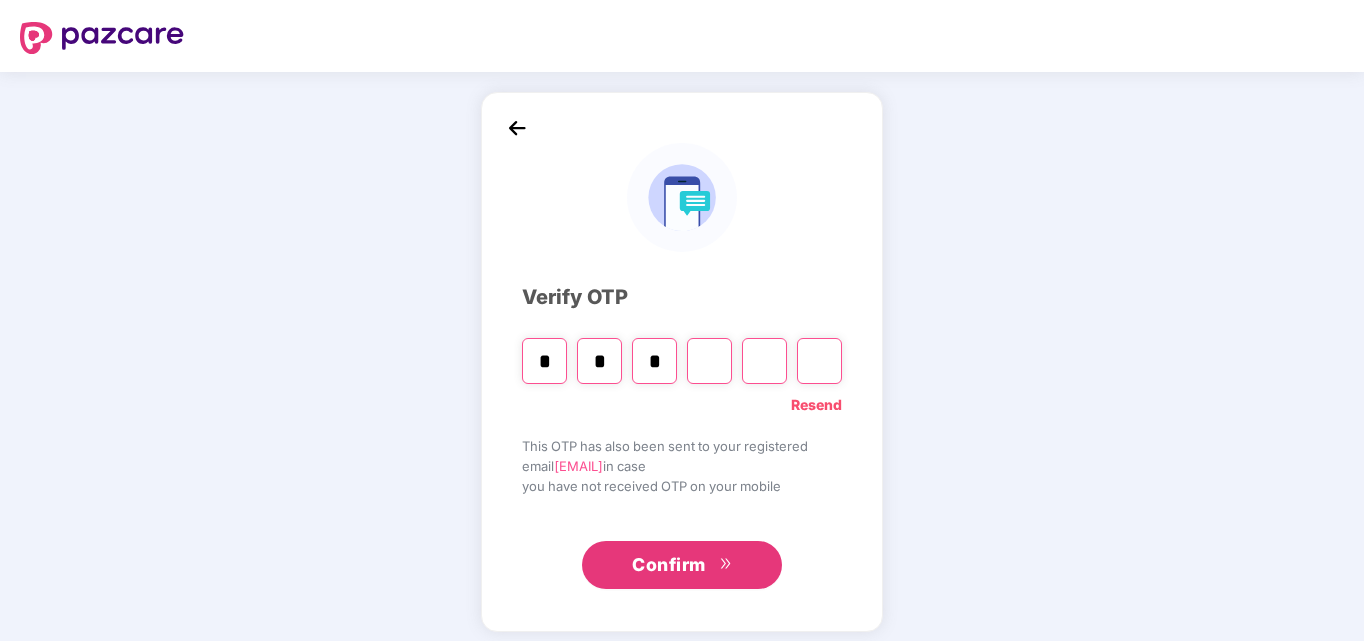 type on "*" 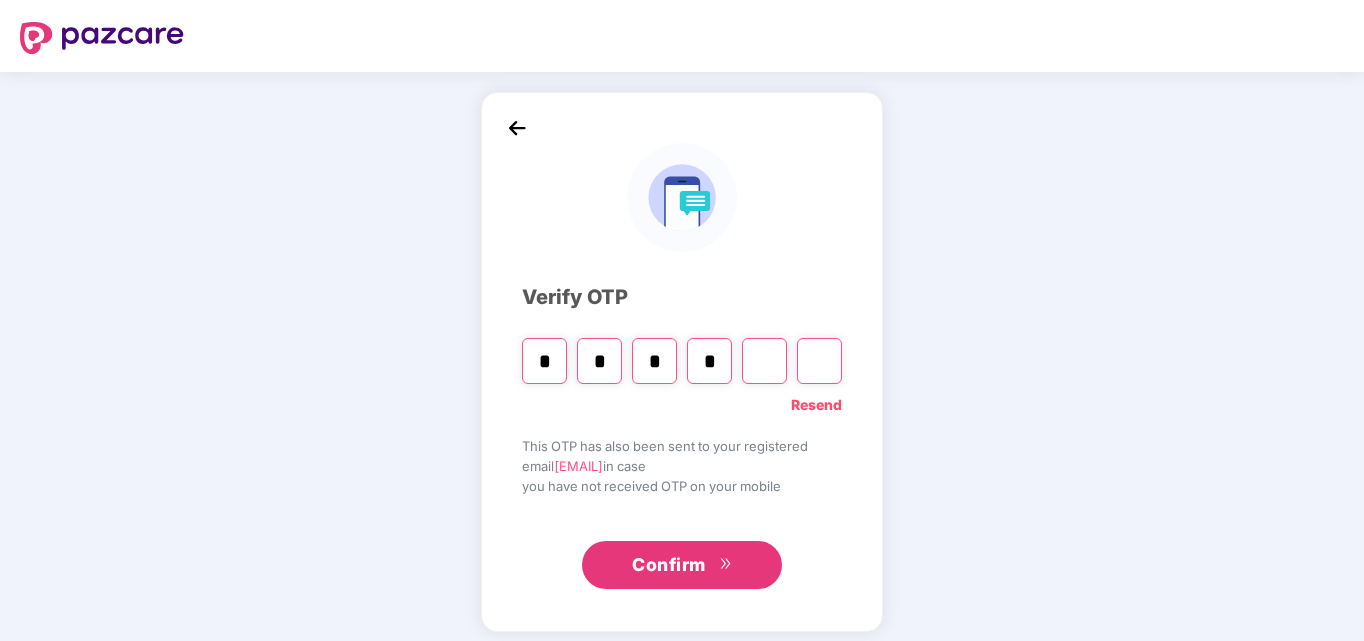 type on "*" 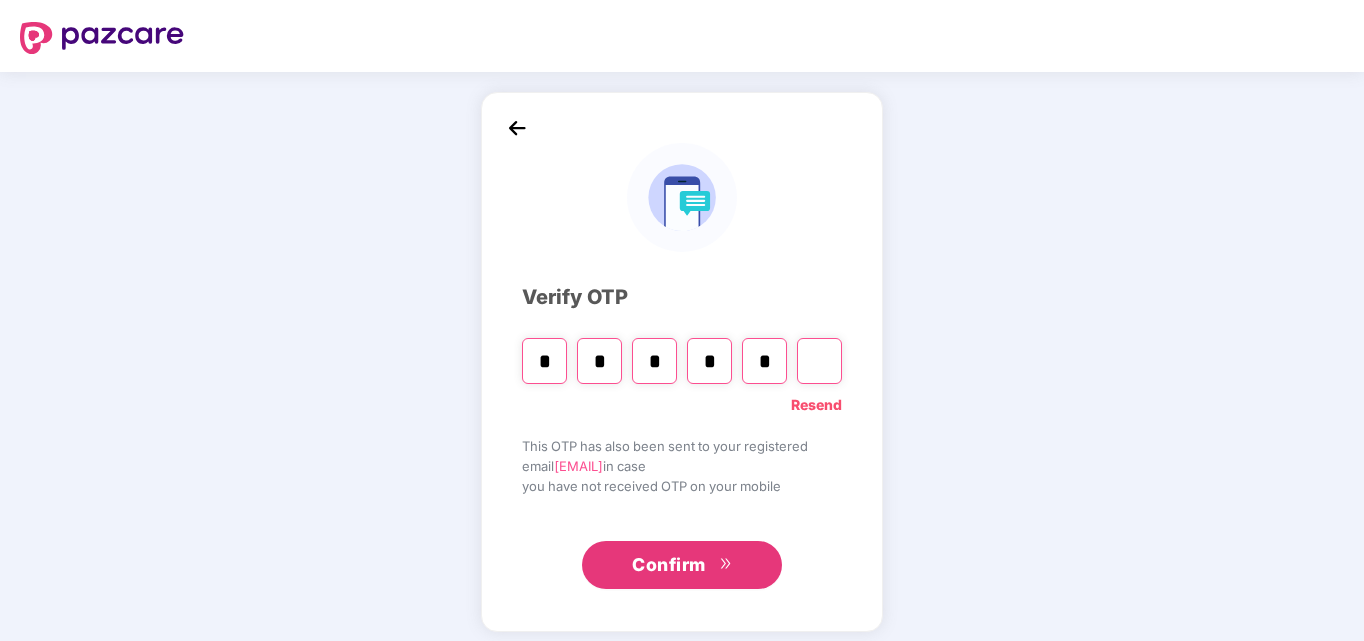 type on "*" 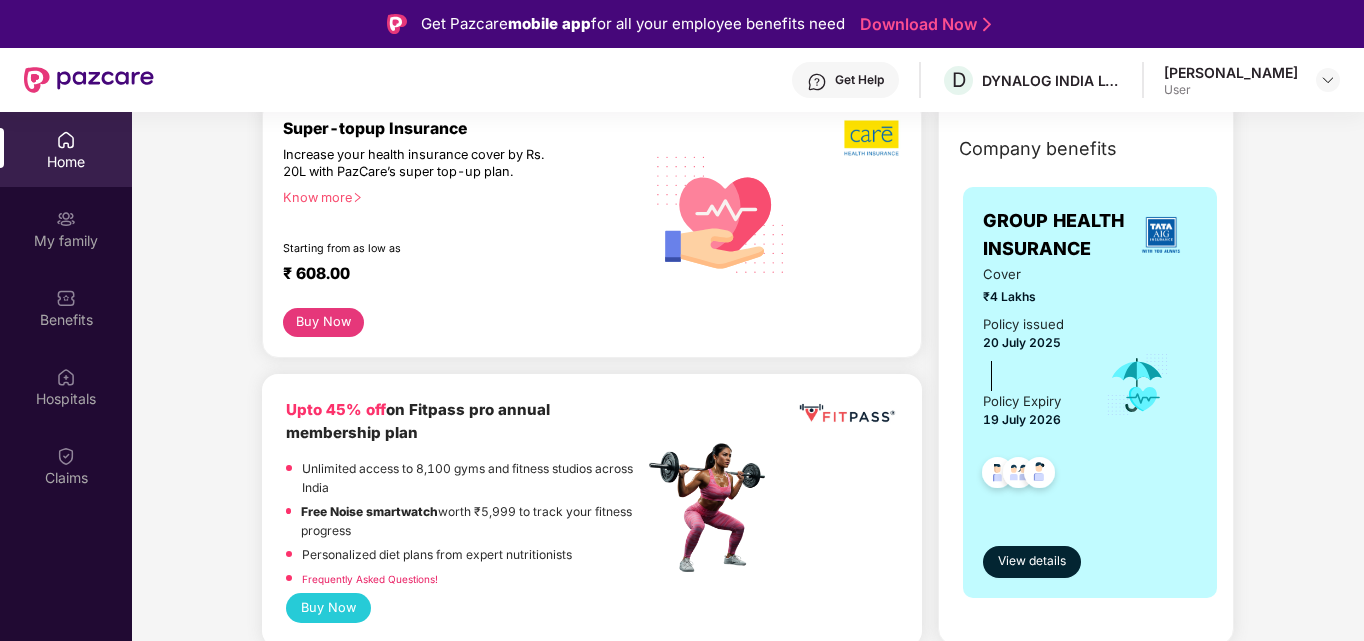 scroll, scrollTop: 300, scrollLeft: 0, axis: vertical 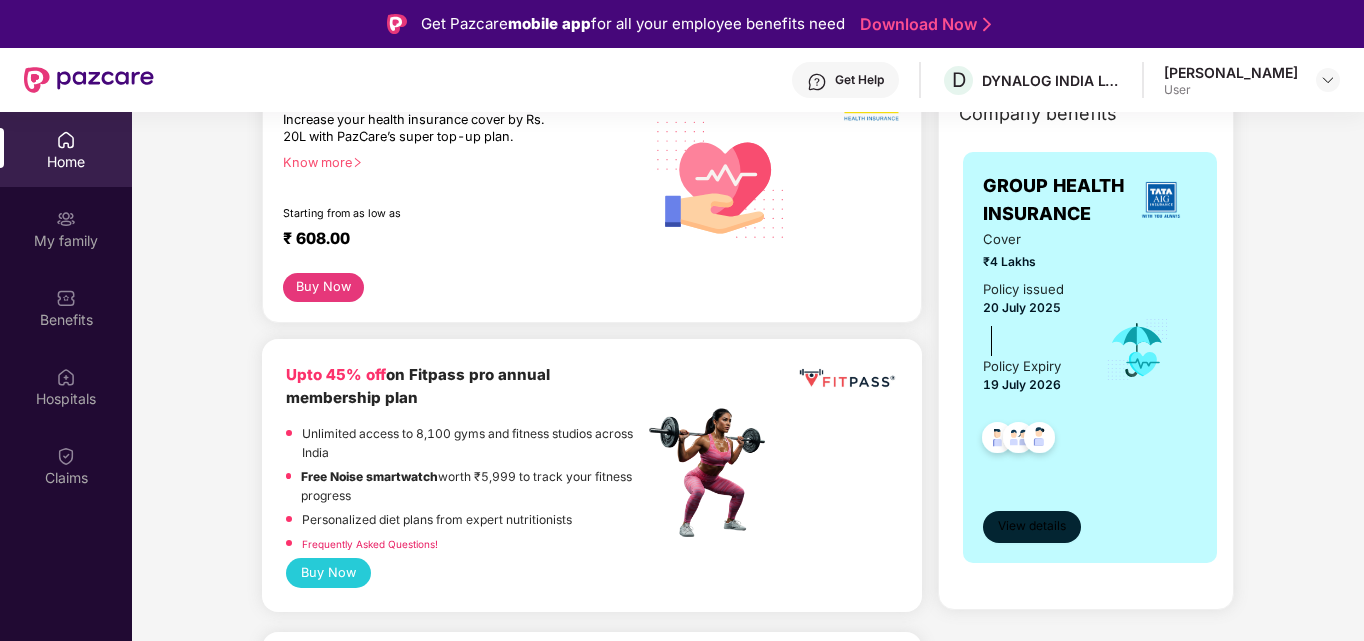 click on "View details" at bounding box center [1032, 526] 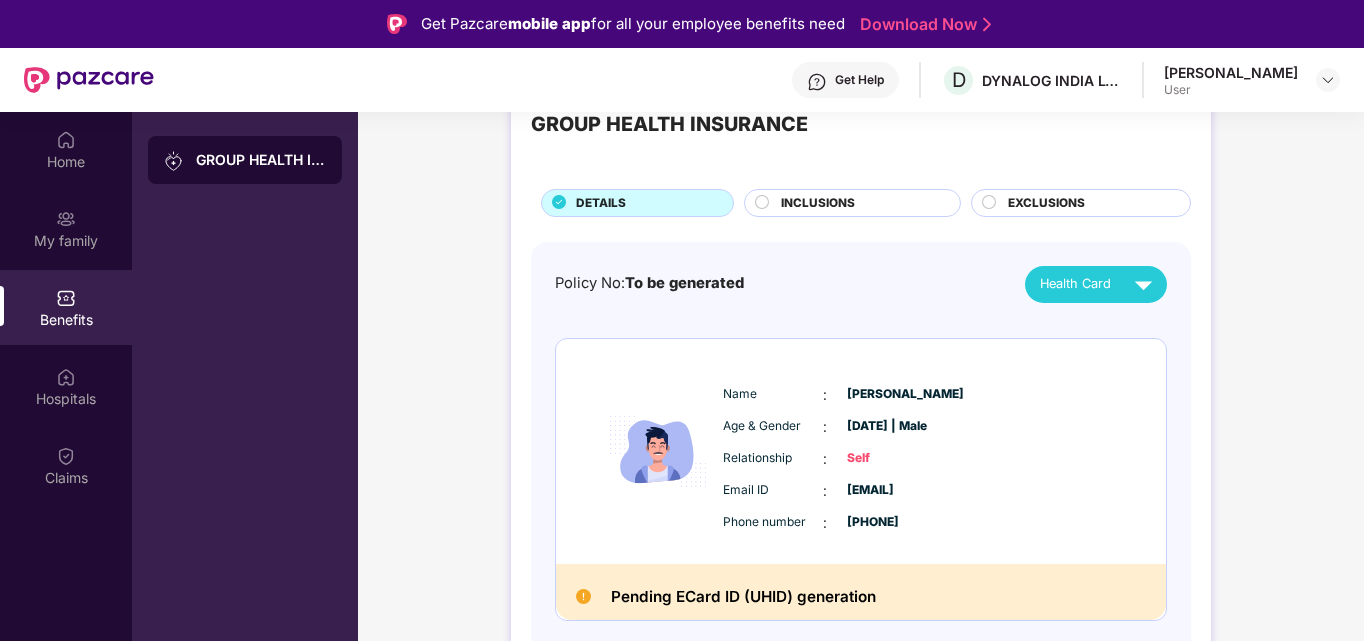 scroll, scrollTop: 100, scrollLeft: 0, axis: vertical 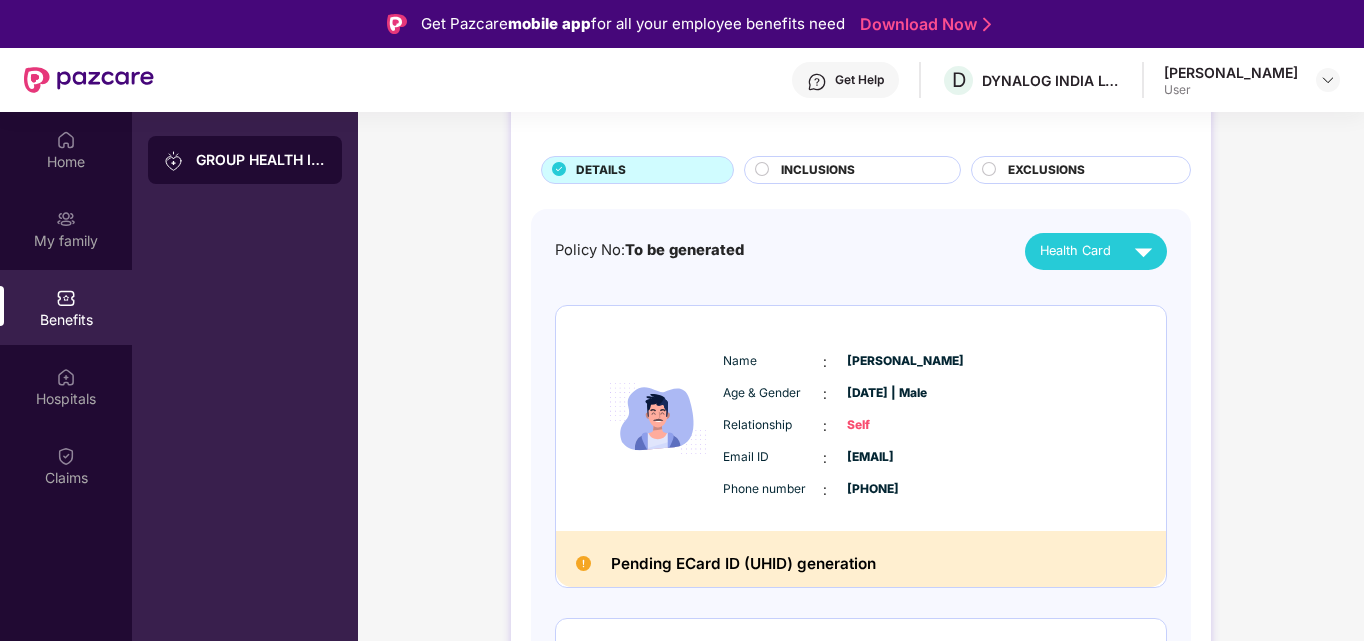 click on "GROUP HEALTH INSURANCE" at bounding box center (261, 160) 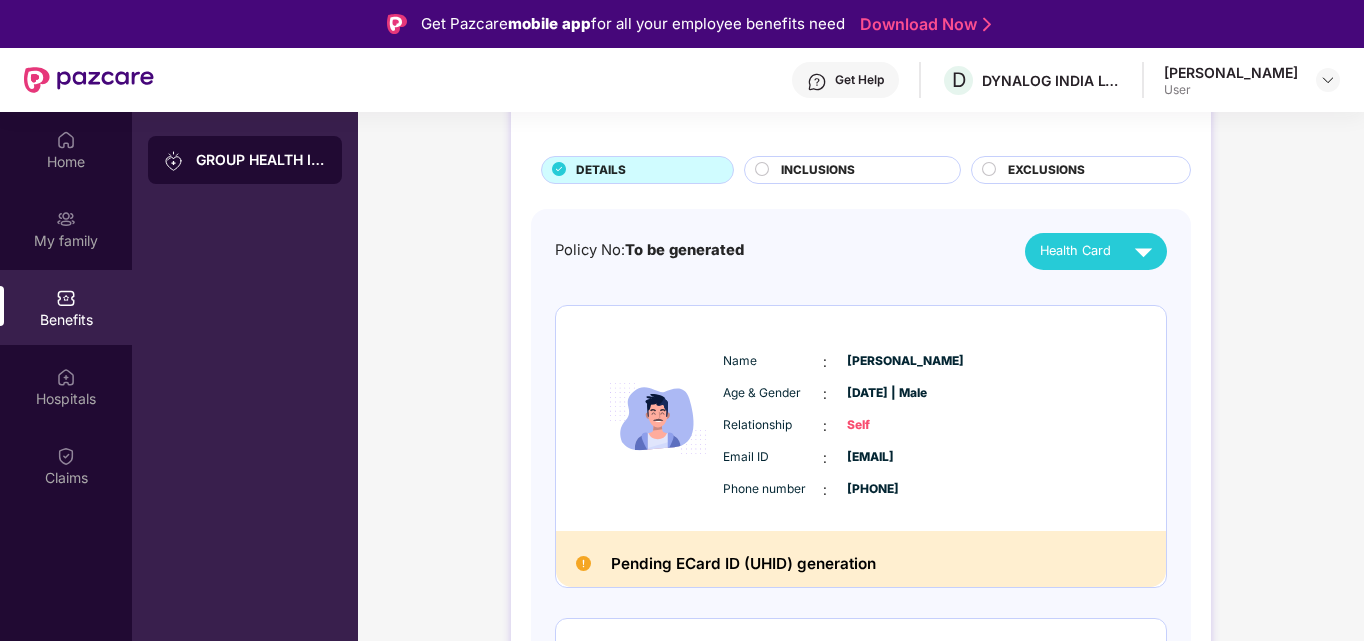 click at bounding box center [174, 161] 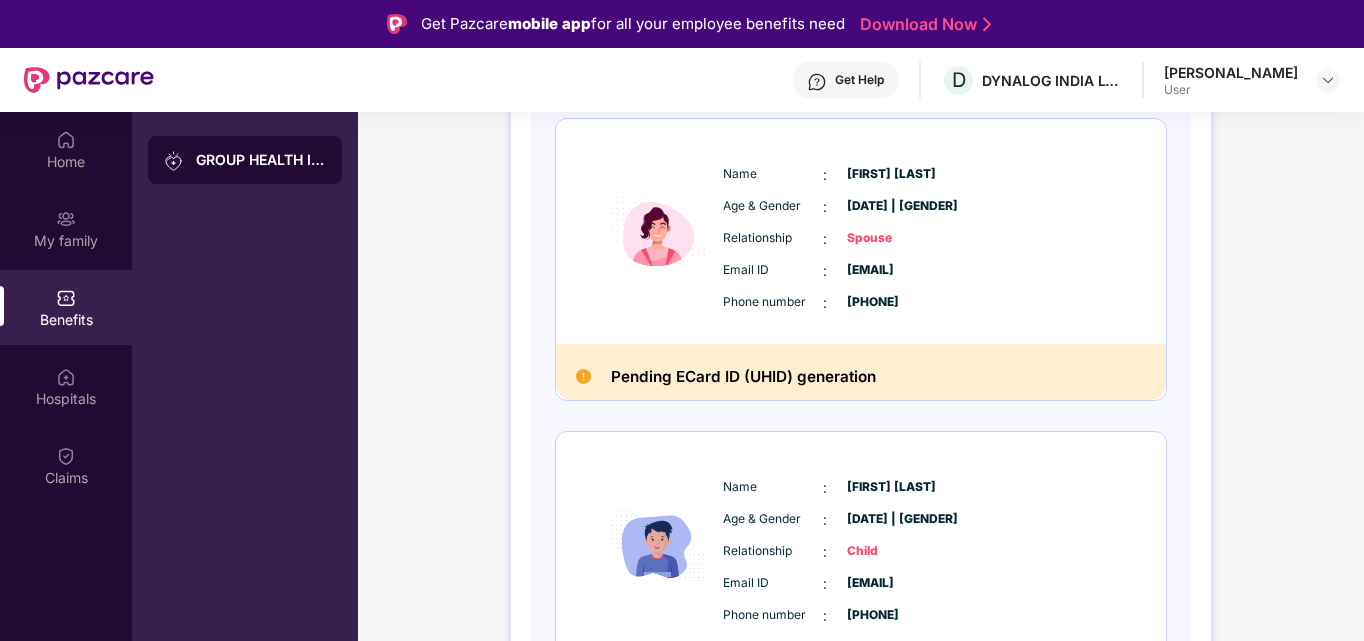scroll, scrollTop: 685, scrollLeft: 0, axis: vertical 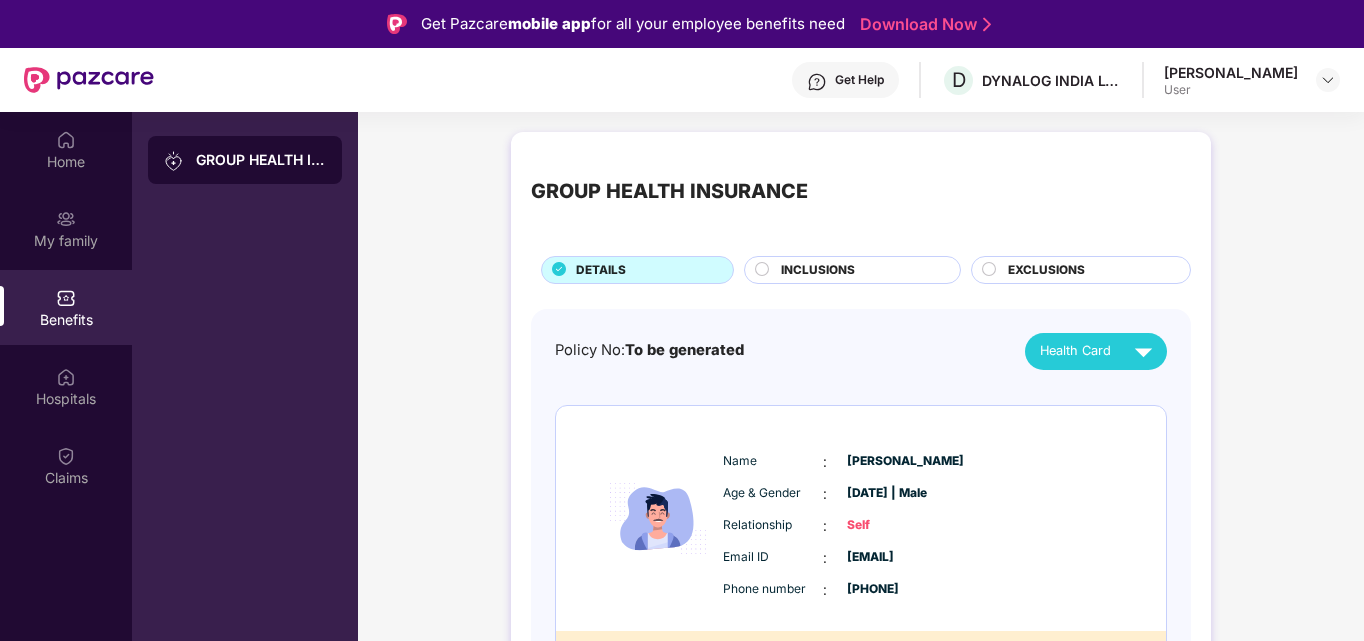 click on "INCLUSIONS" at bounding box center [818, 270] 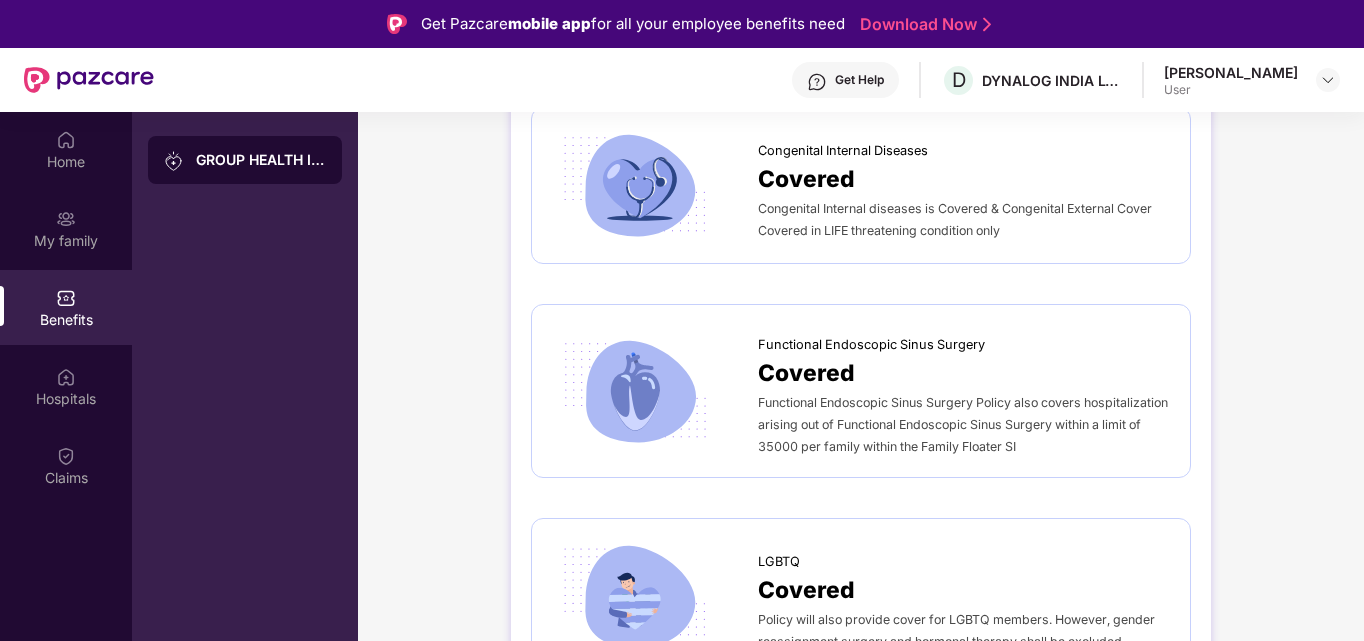 scroll, scrollTop: 4504, scrollLeft: 0, axis: vertical 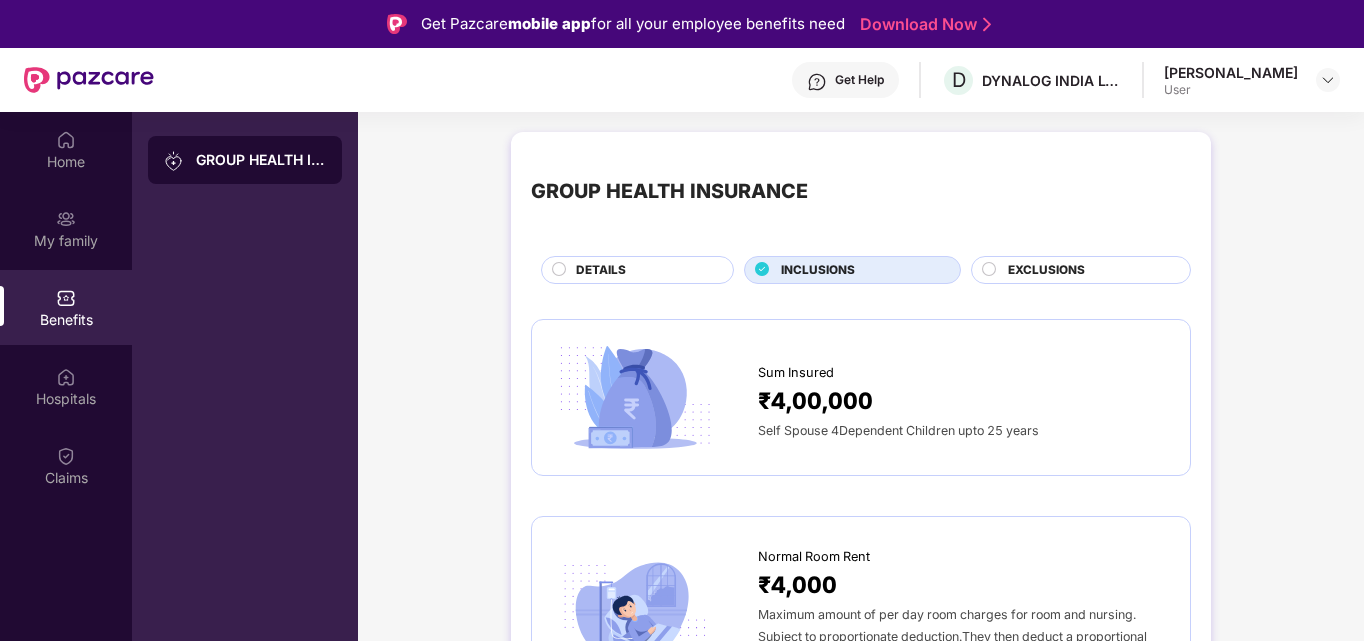 click on "EXCLUSIONS" at bounding box center (1046, 270) 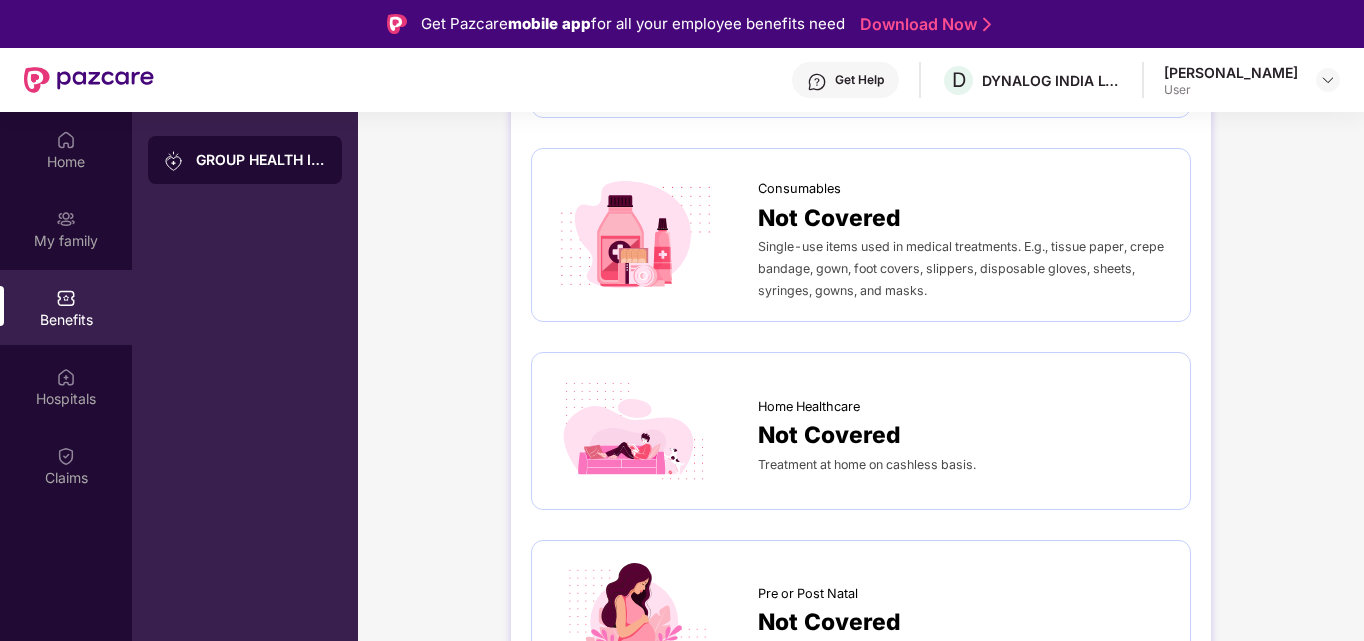 scroll, scrollTop: 1318, scrollLeft: 0, axis: vertical 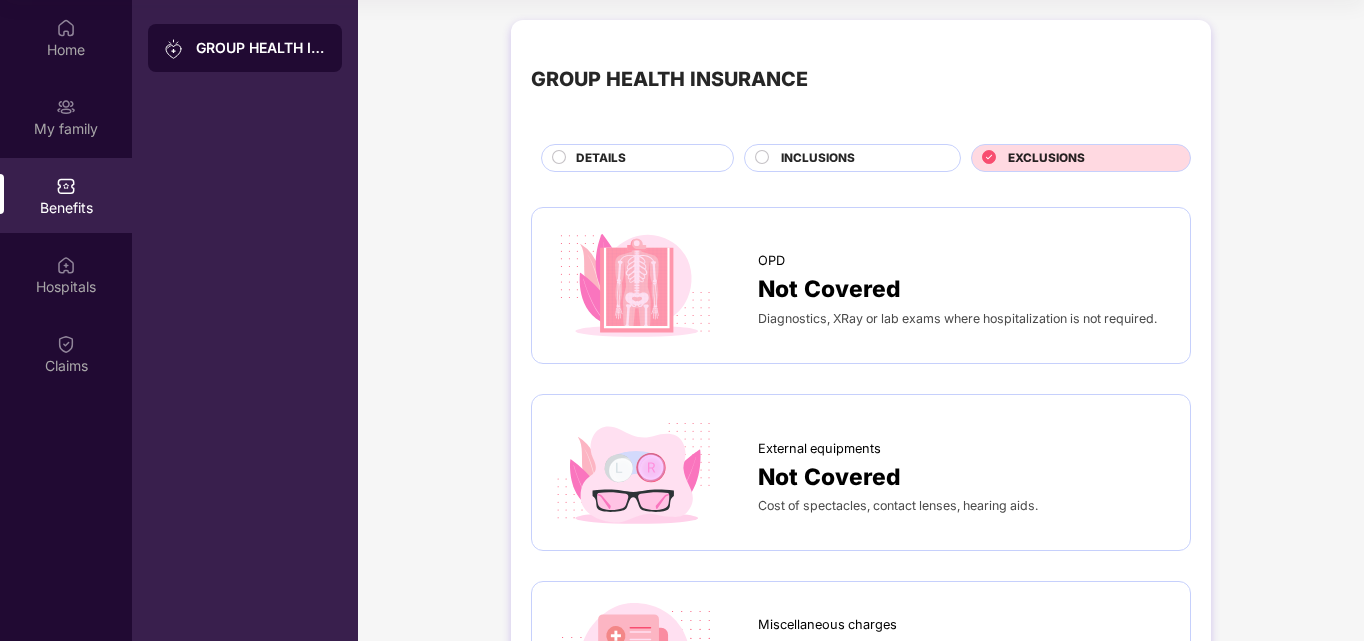 click on "INCLUSIONS" at bounding box center (818, 158) 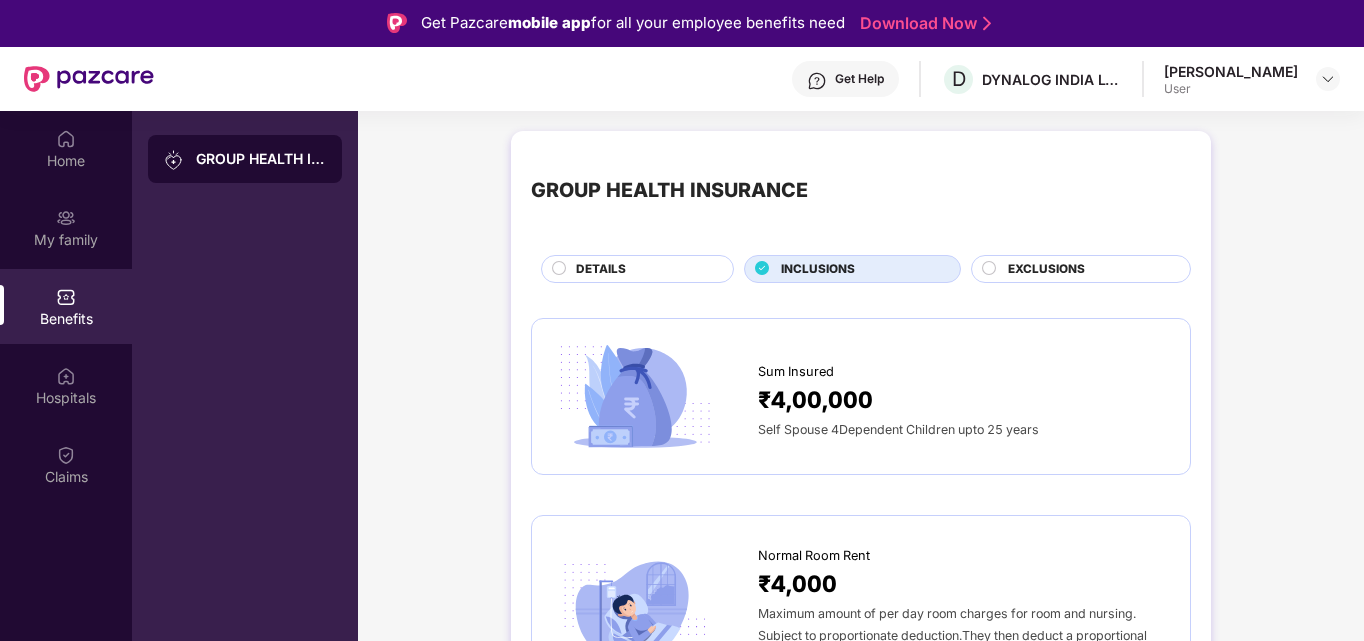 scroll, scrollTop: 0, scrollLeft: 0, axis: both 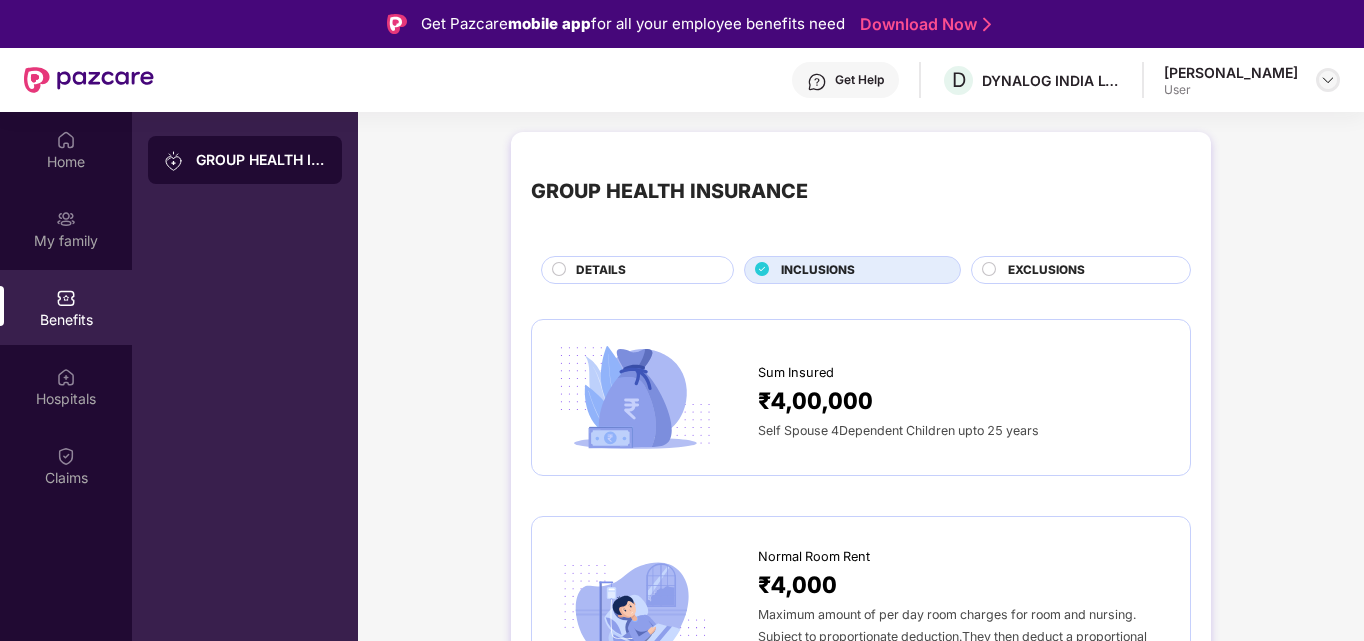click at bounding box center (1328, 80) 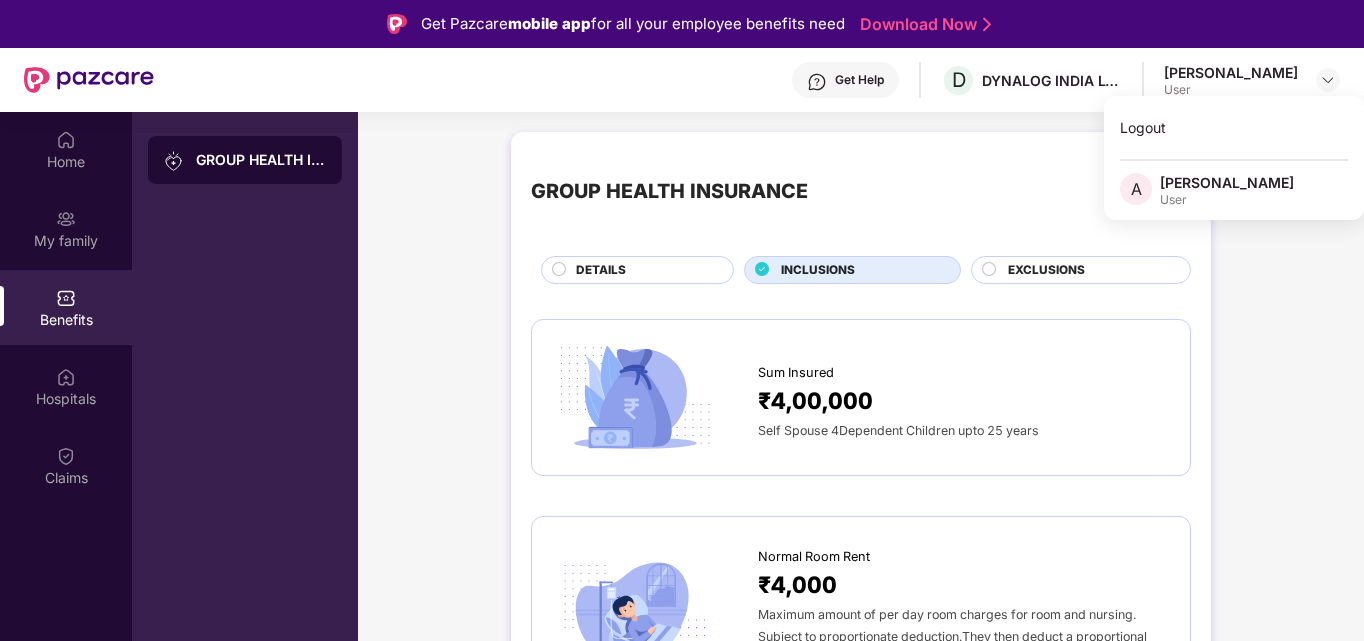 click on "GROUP HEALTH INSURANCE" at bounding box center (861, 192) 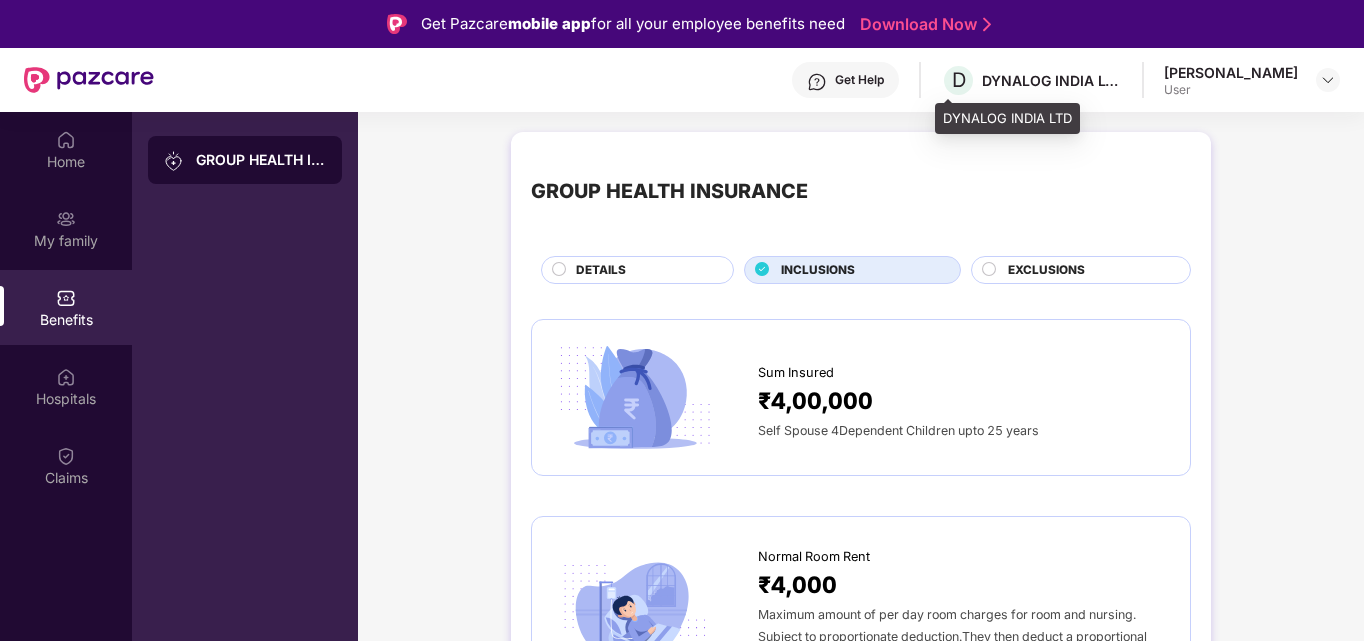 click on "DYNALOG INDIA LTD" at bounding box center (1052, 80) 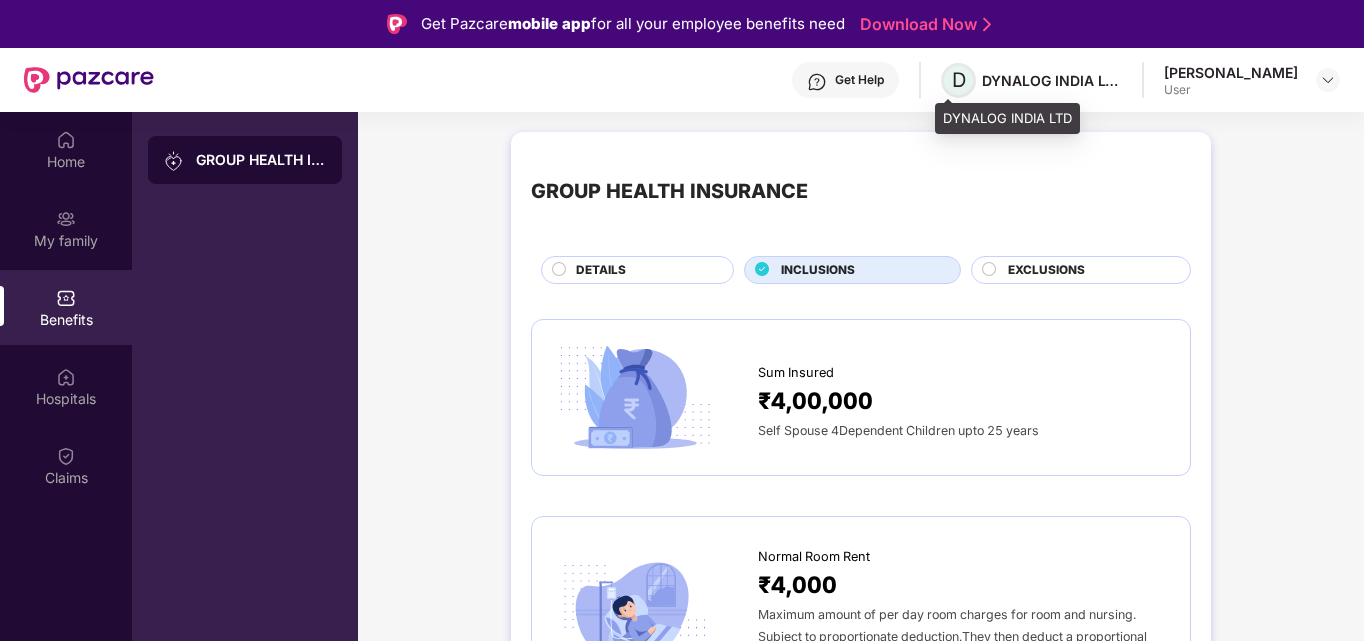 click on "D" at bounding box center (959, 80) 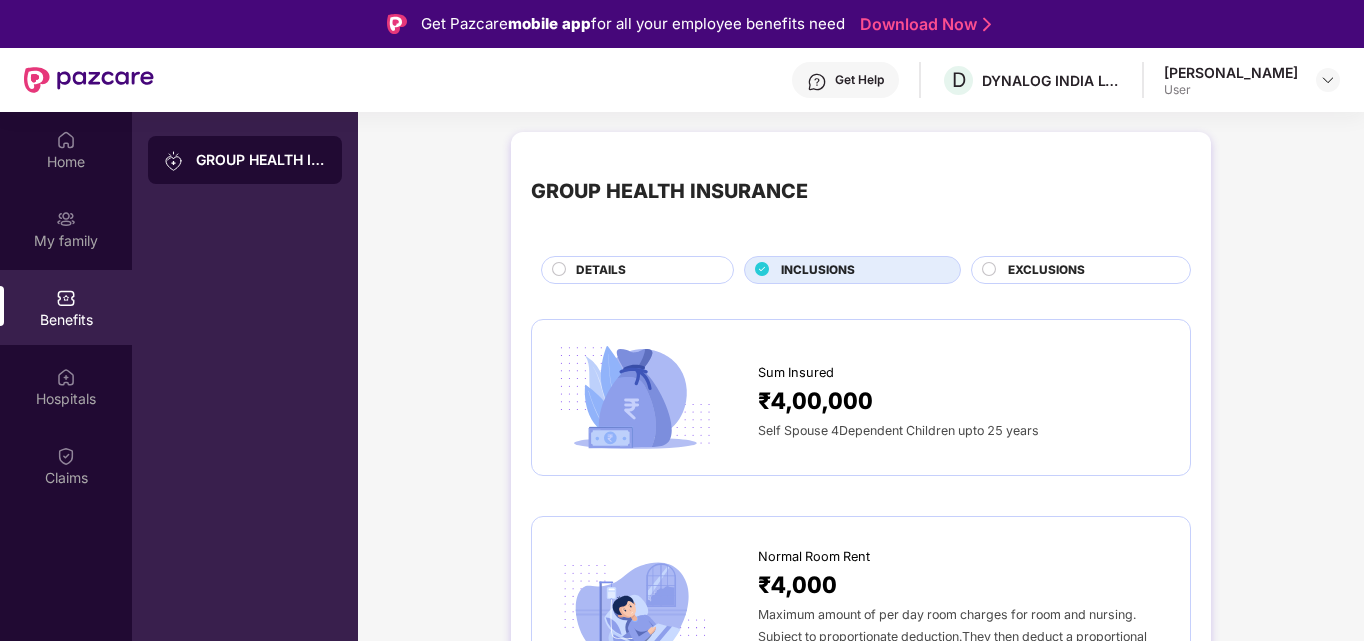 click on "DETAILS" at bounding box center [644, 272] 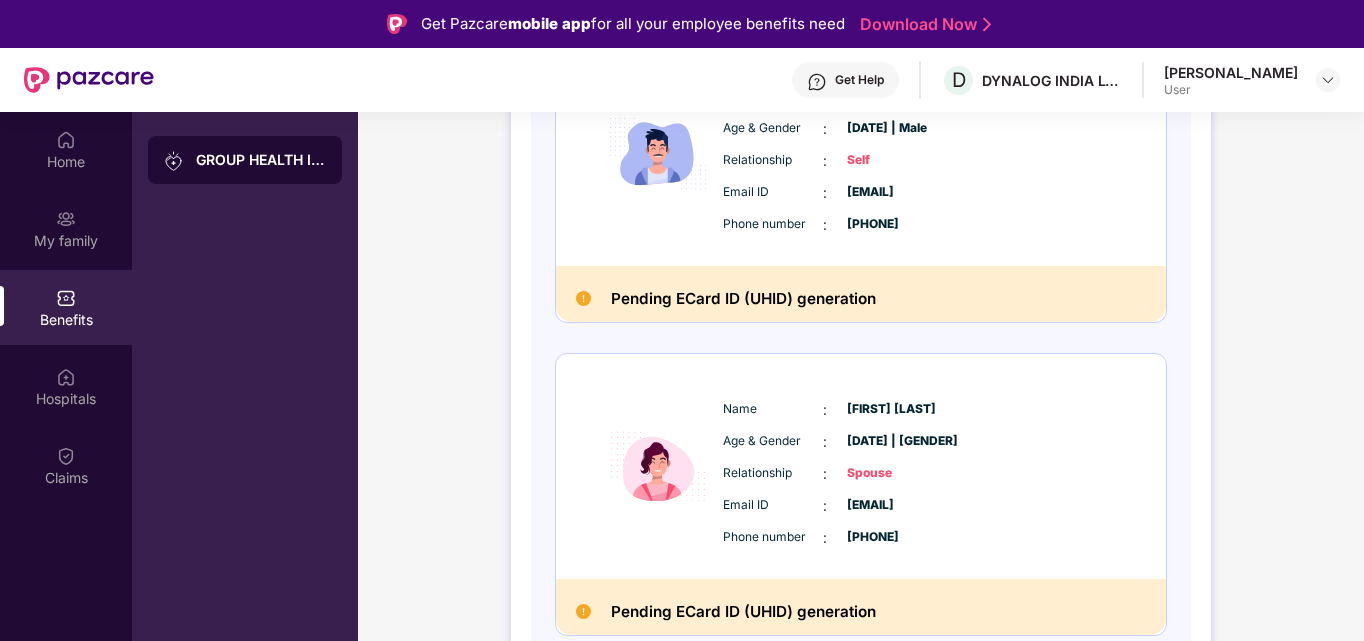 scroll, scrollTop: 400, scrollLeft: 0, axis: vertical 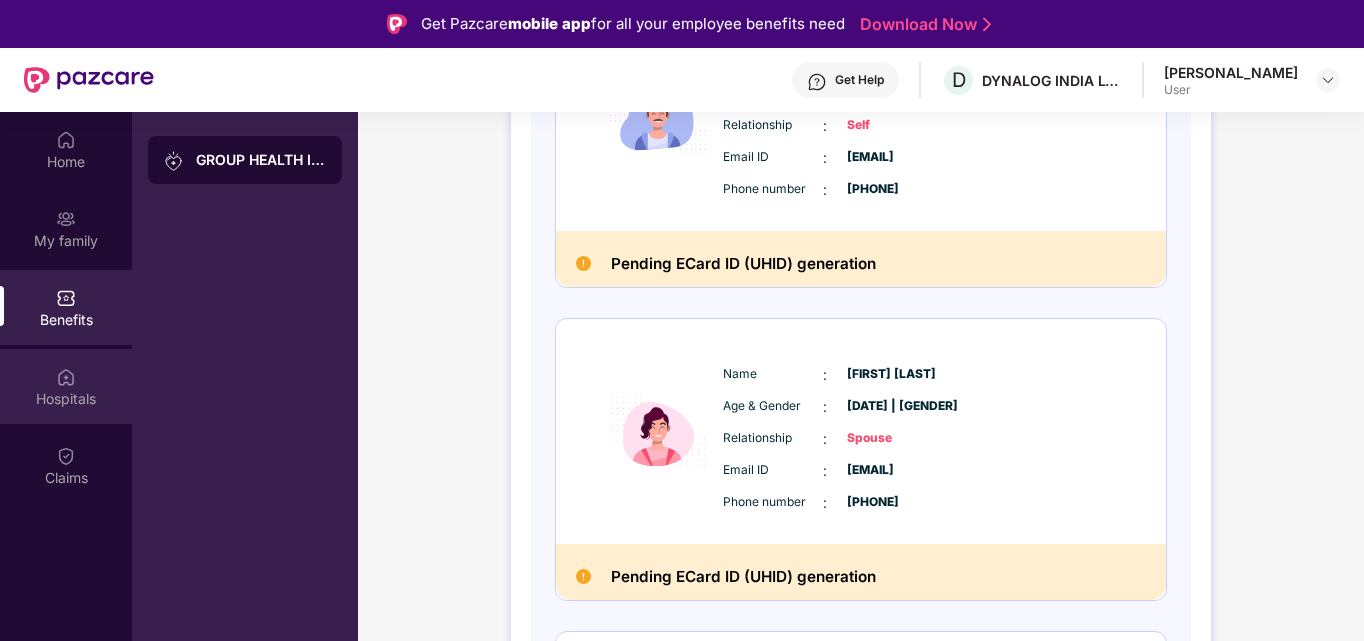 click on "Hospitals" at bounding box center [66, 399] 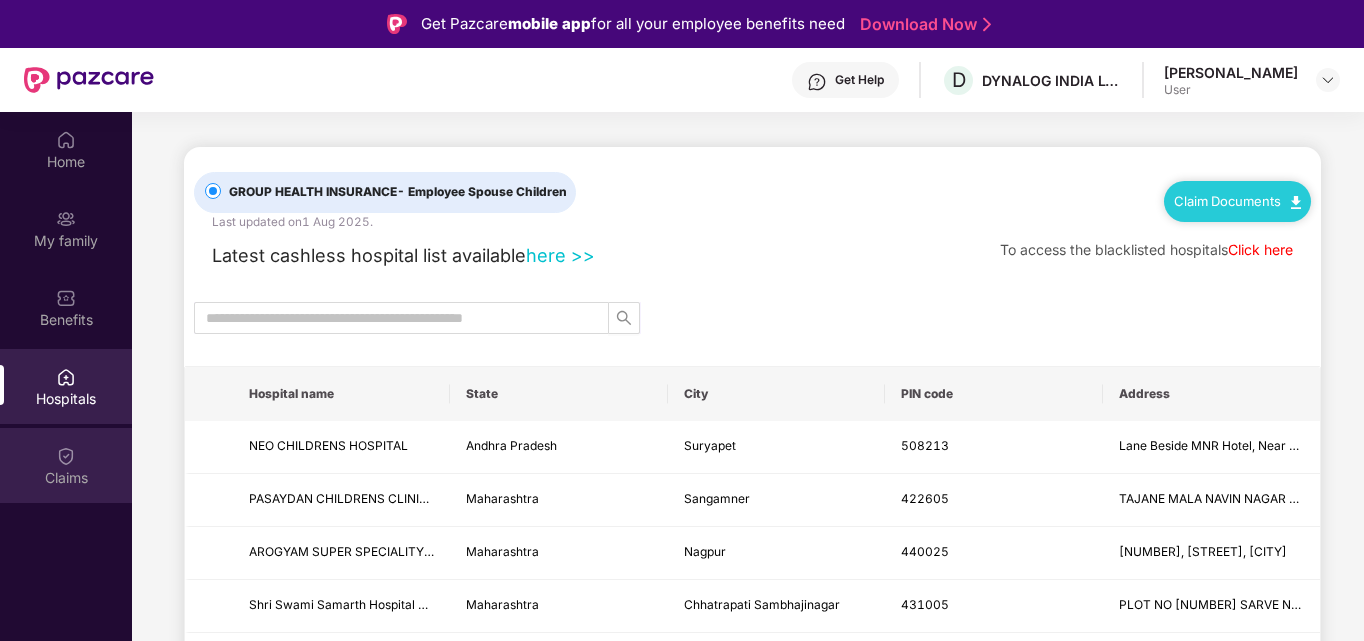 click at bounding box center (66, 456) 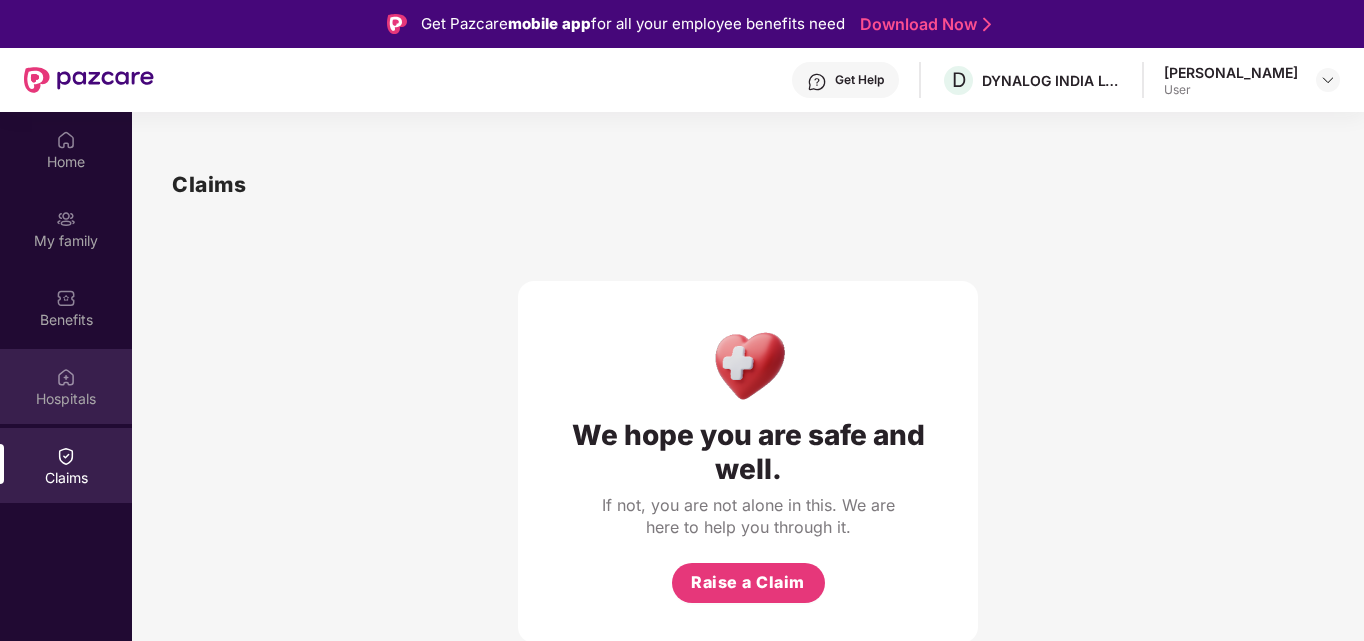 click at bounding box center [66, 377] 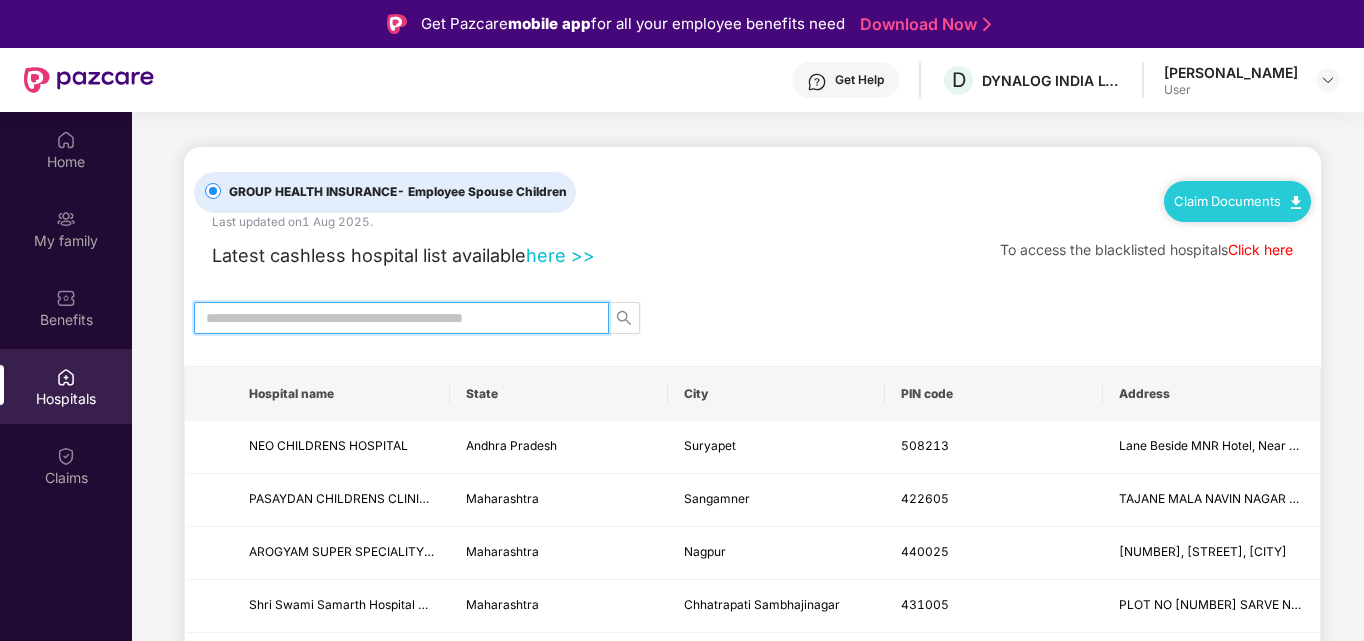 click at bounding box center [393, 318] 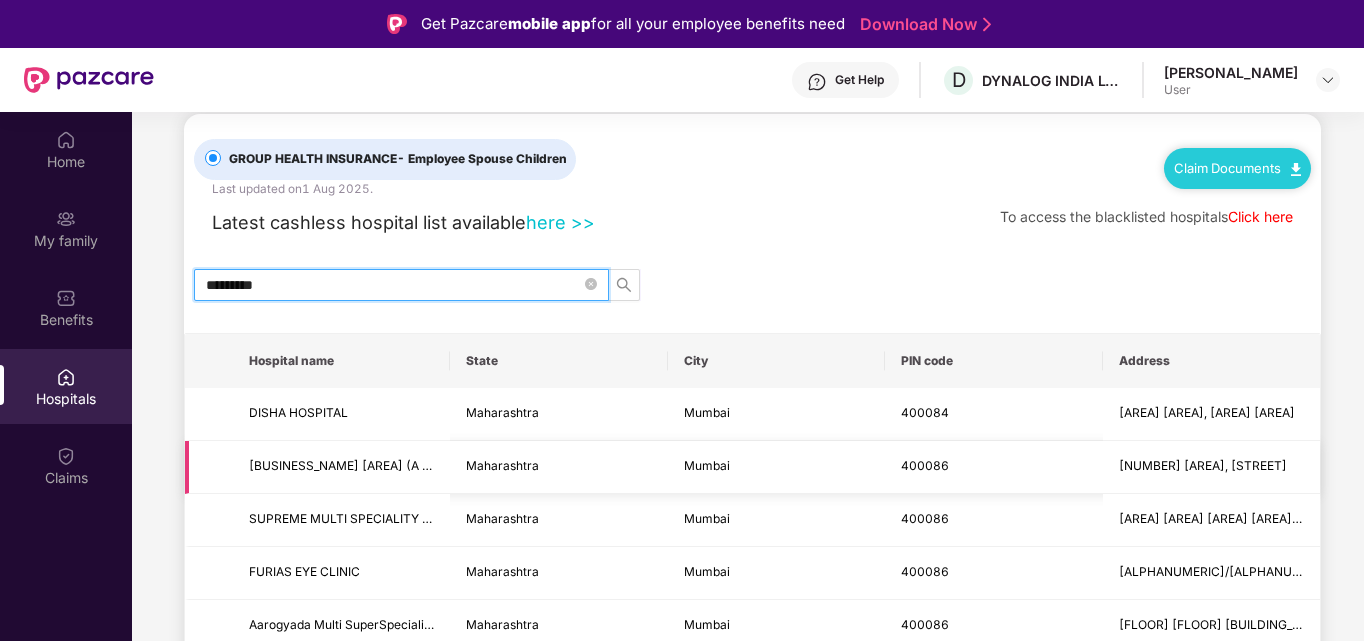 scroll, scrollTop: 60, scrollLeft: 0, axis: vertical 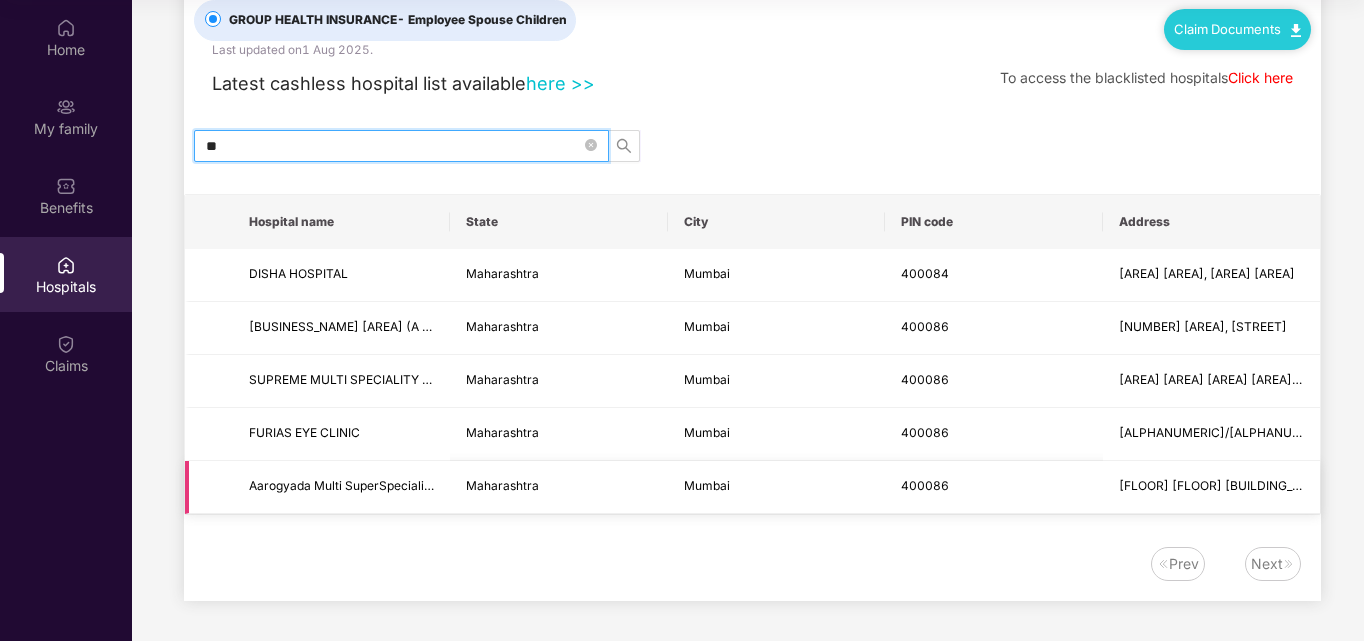 type on "*" 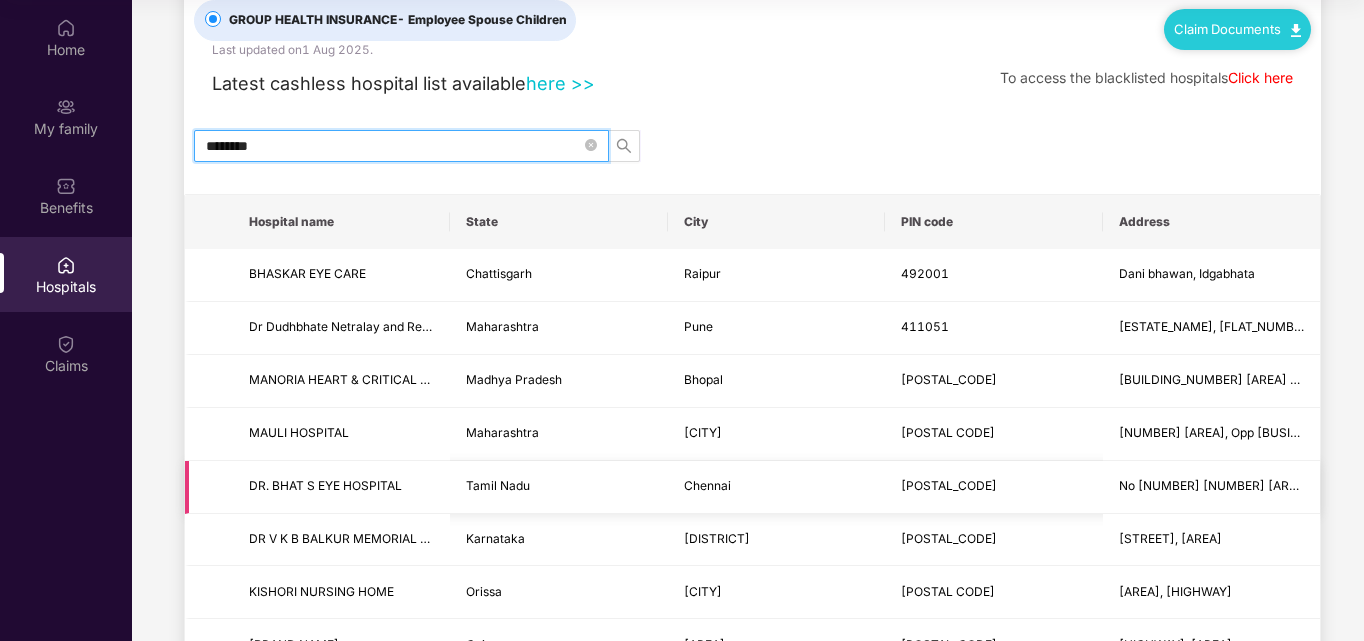scroll, scrollTop: 0, scrollLeft: 0, axis: both 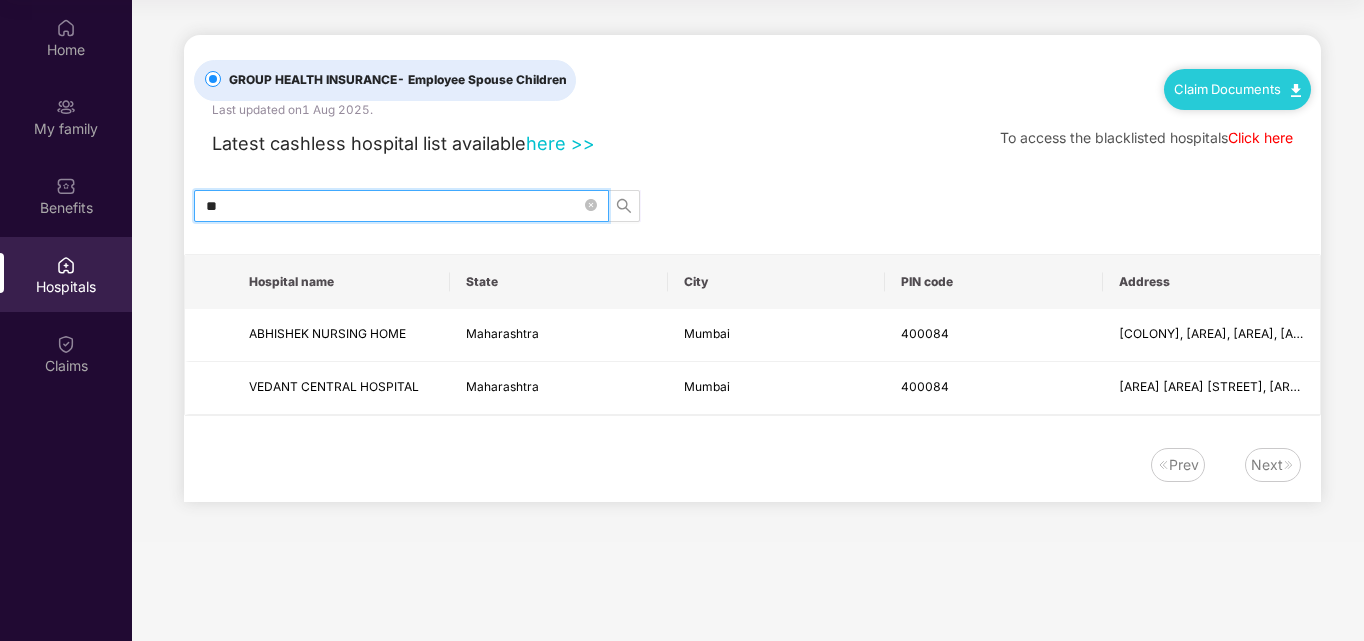 type on "*" 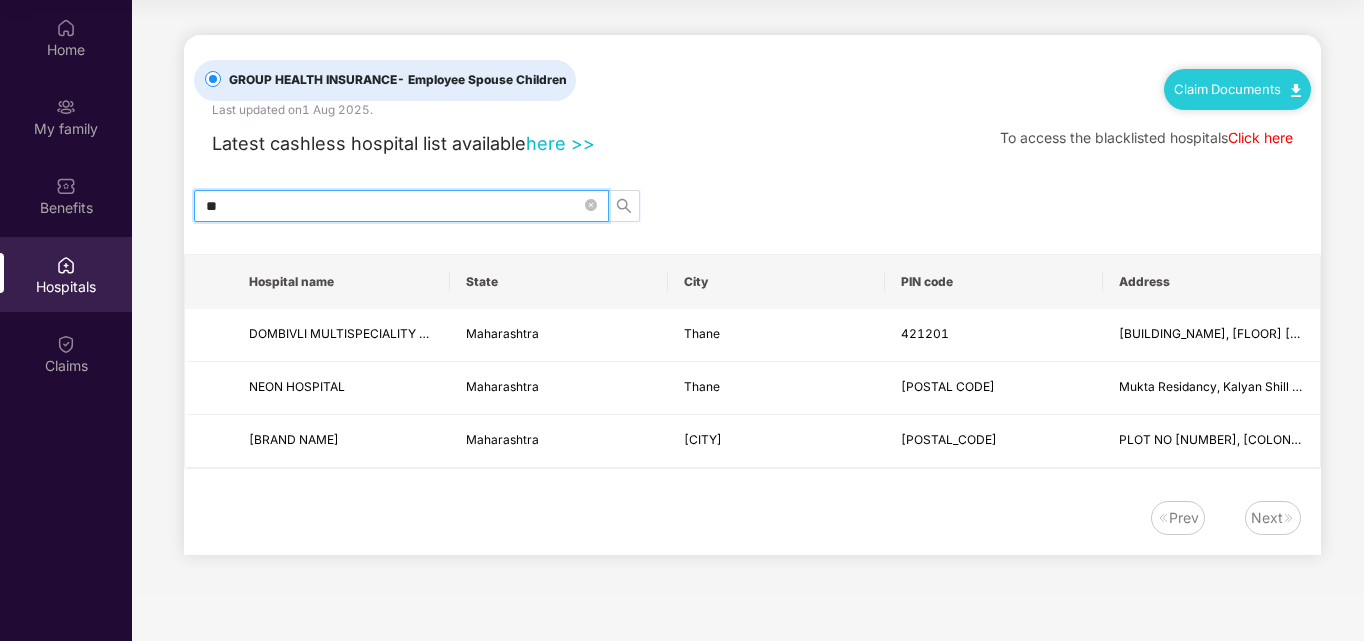 type on "*" 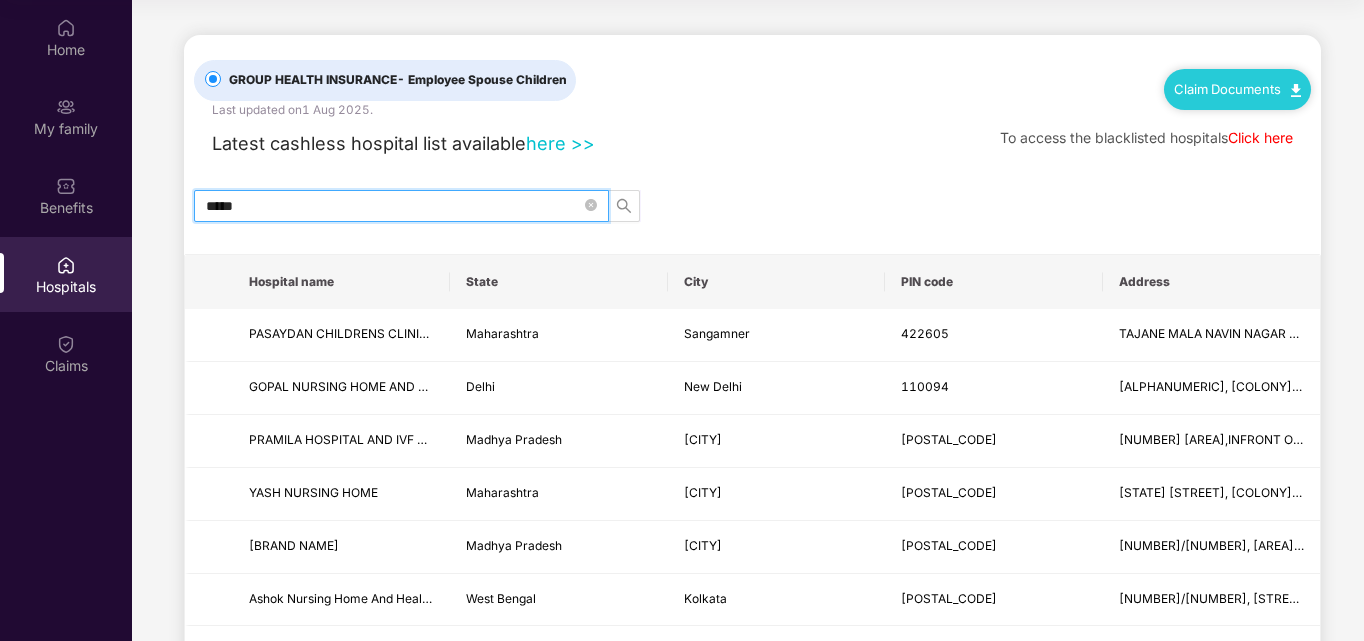 type on "******" 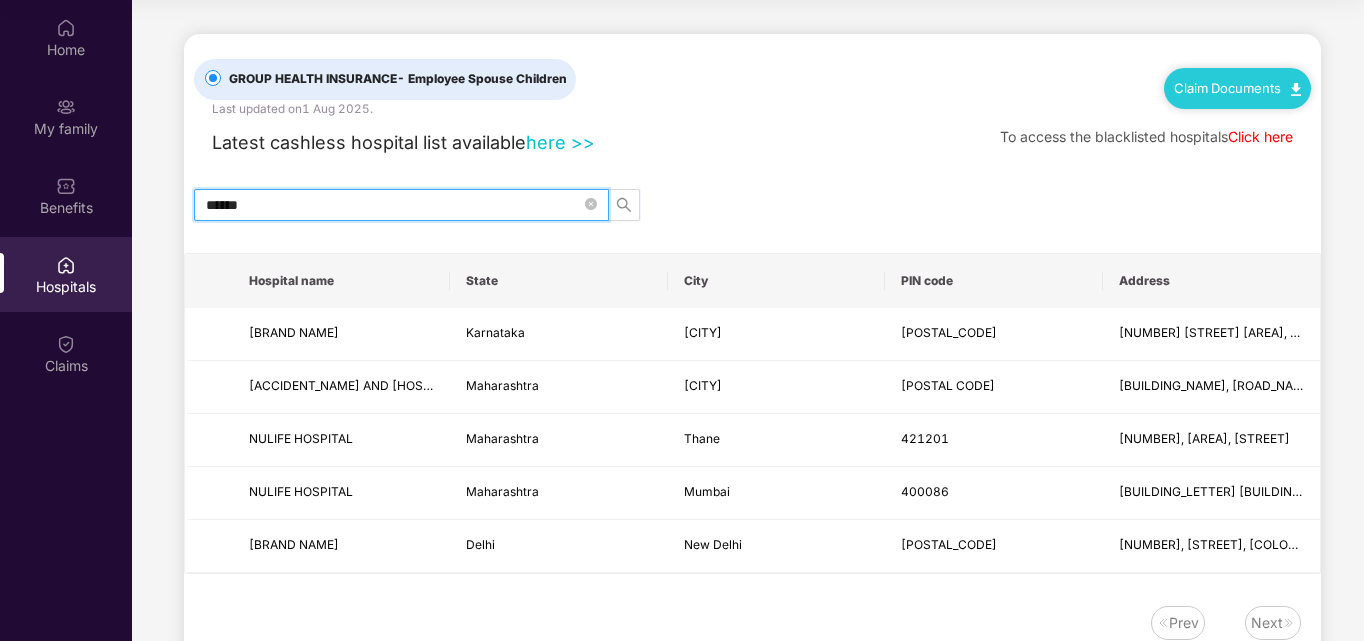 scroll, scrollTop: 0, scrollLeft: 0, axis: both 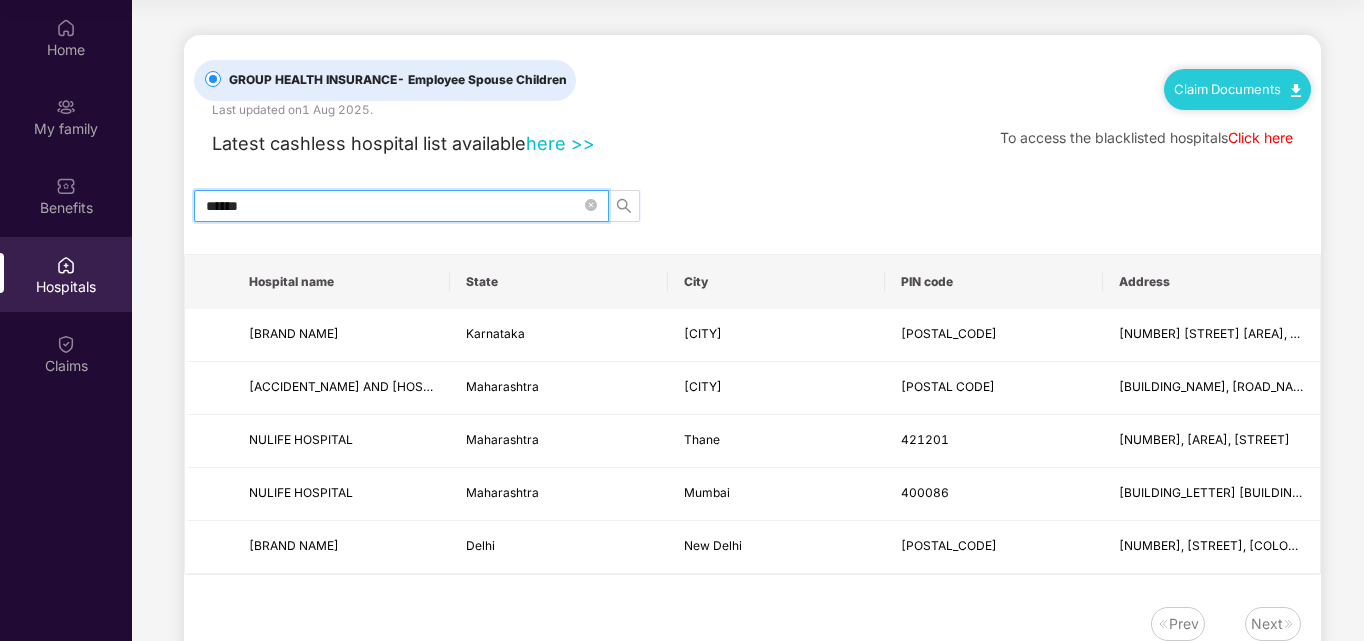 drag, startPoint x: 302, startPoint y: 206, endPoint x: 202, endPoint y: 212, distance: 100.17984 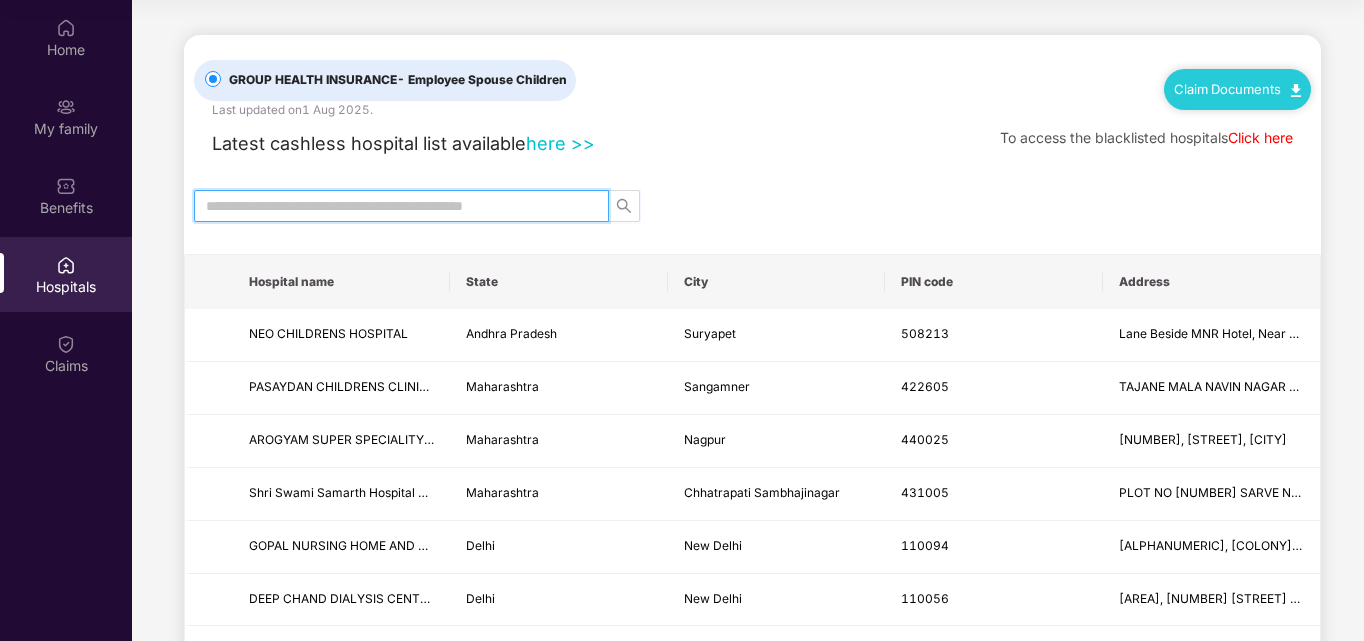 click on "here >>" at bounding box center (560, 143) 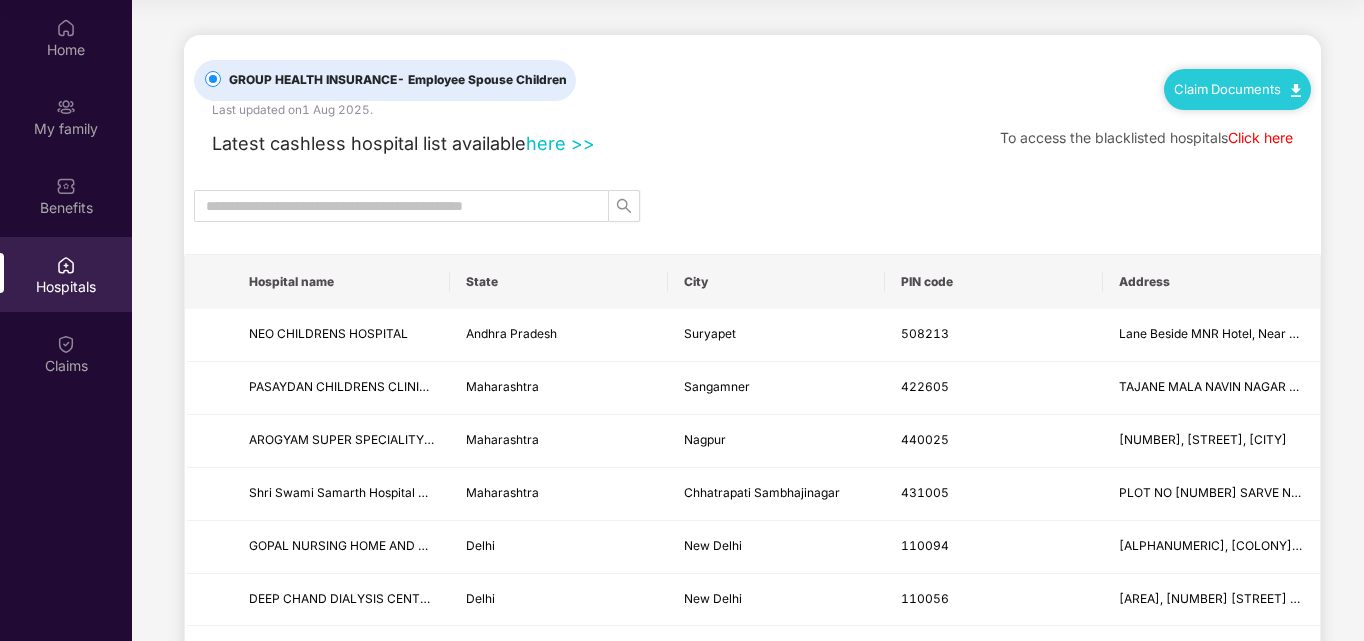 scroll, scrollTop: 0, scrollLeft: 0, axis: both 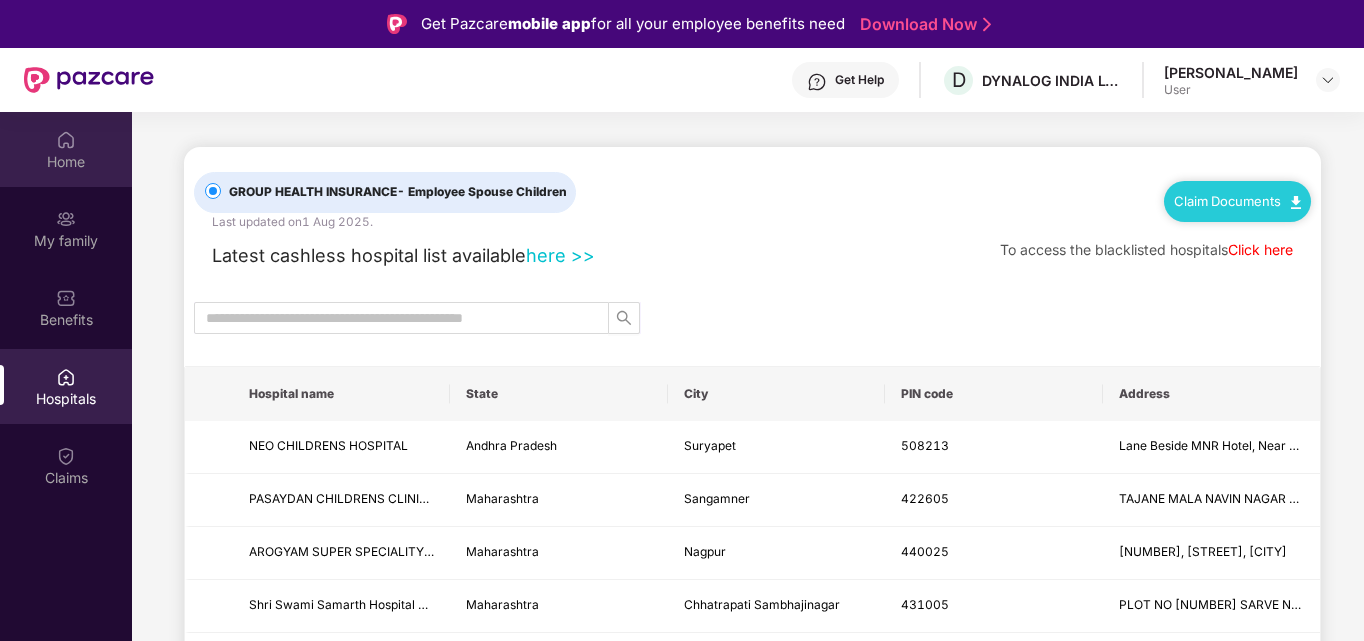 click on "Home" at bounding box center [66, 162] 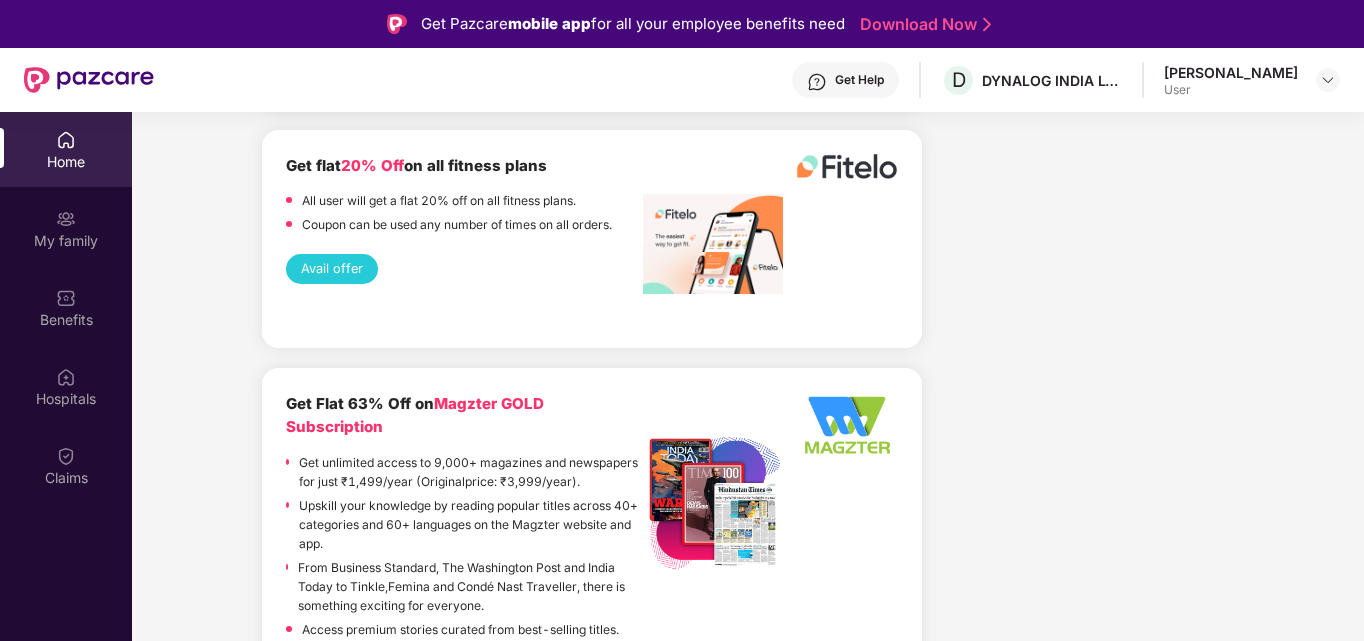 scroll, scrollTop: 4974, scrollLeft: 0, axis: vertical 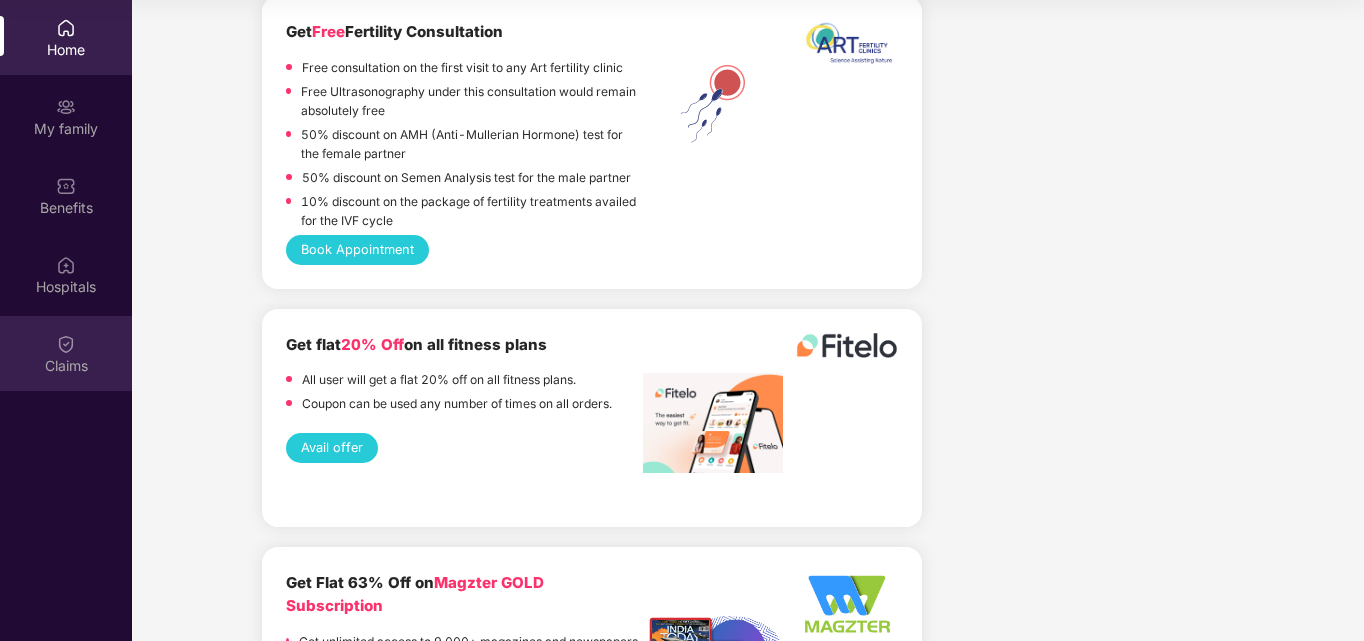 click on "Claims" at bounding box center [66, 366] 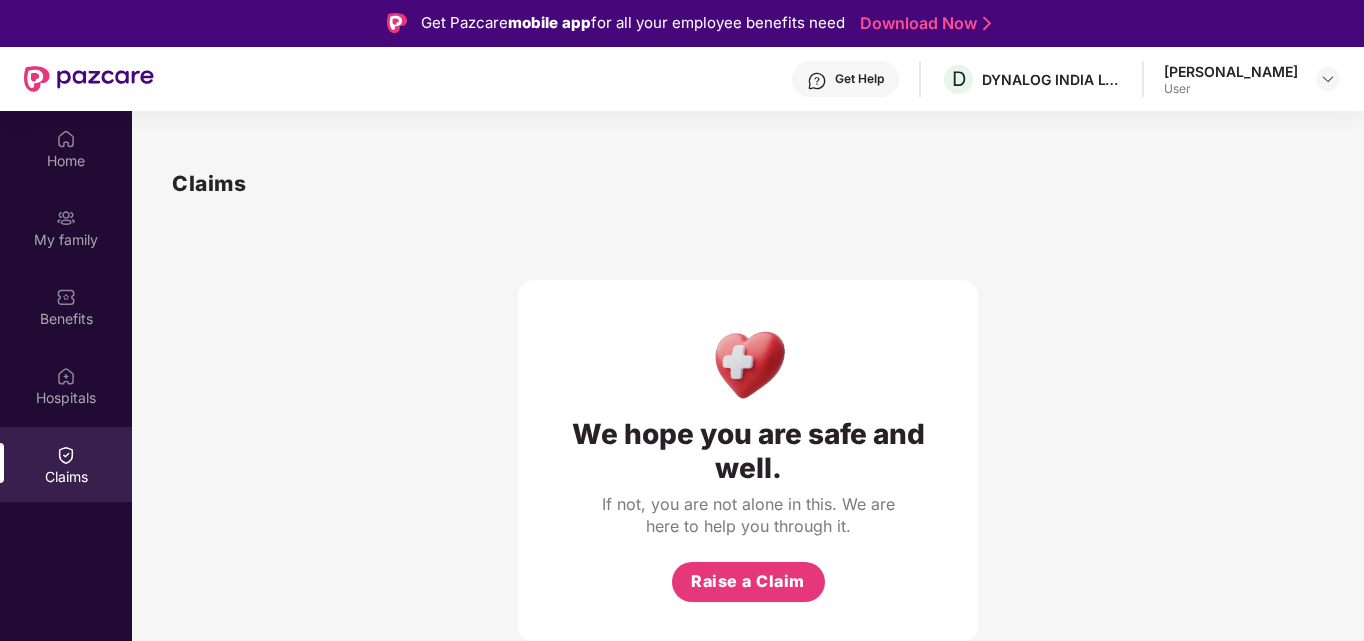 scroll, scrollTop: 0, scrollLeft: 0, axis: both 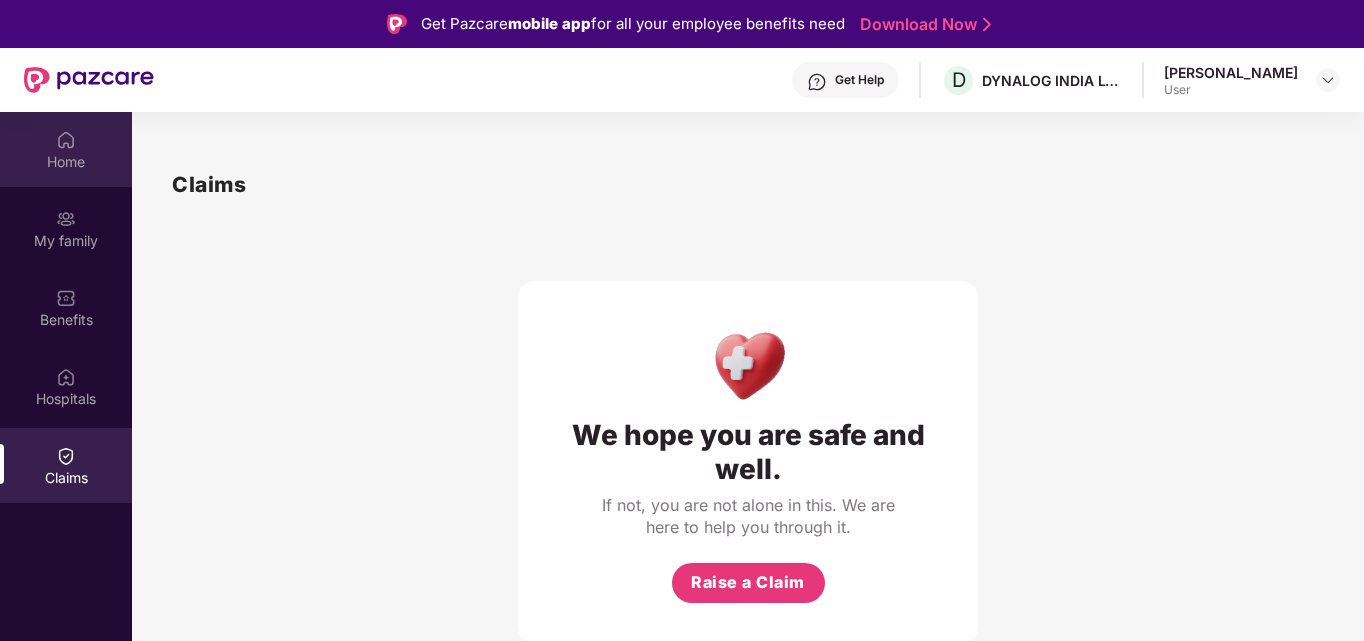 click at bounding box center (66, 140) 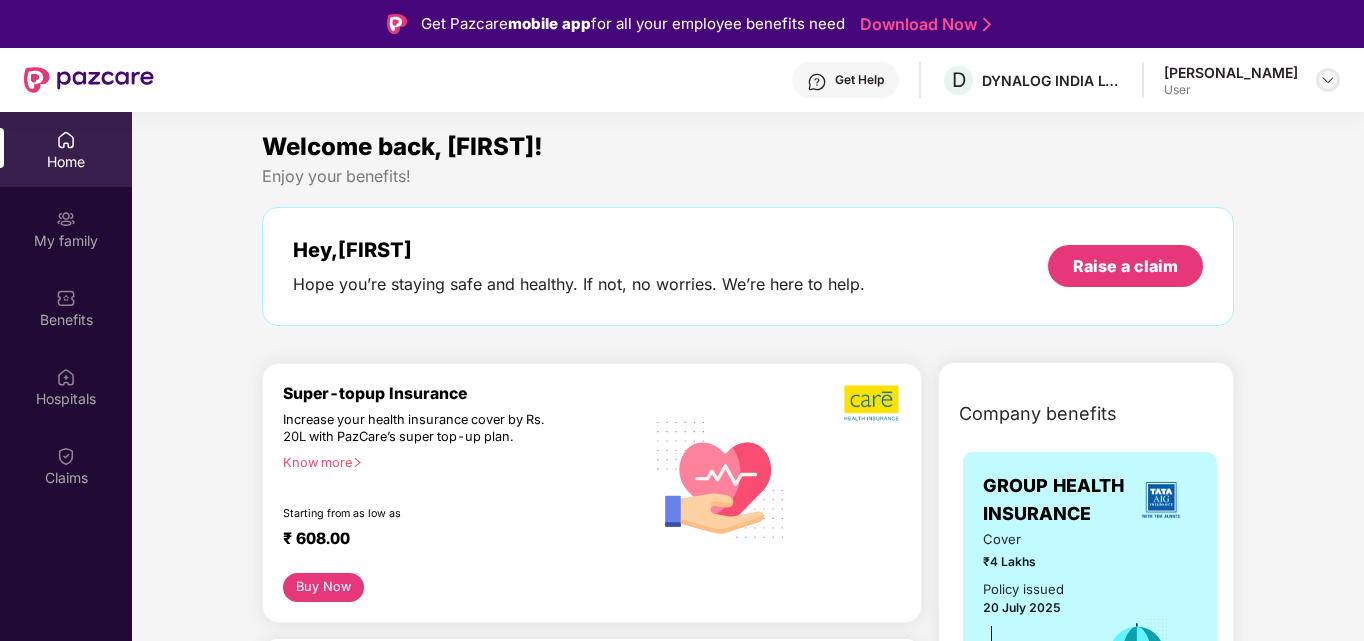 click at bounding box center [1328, 80] 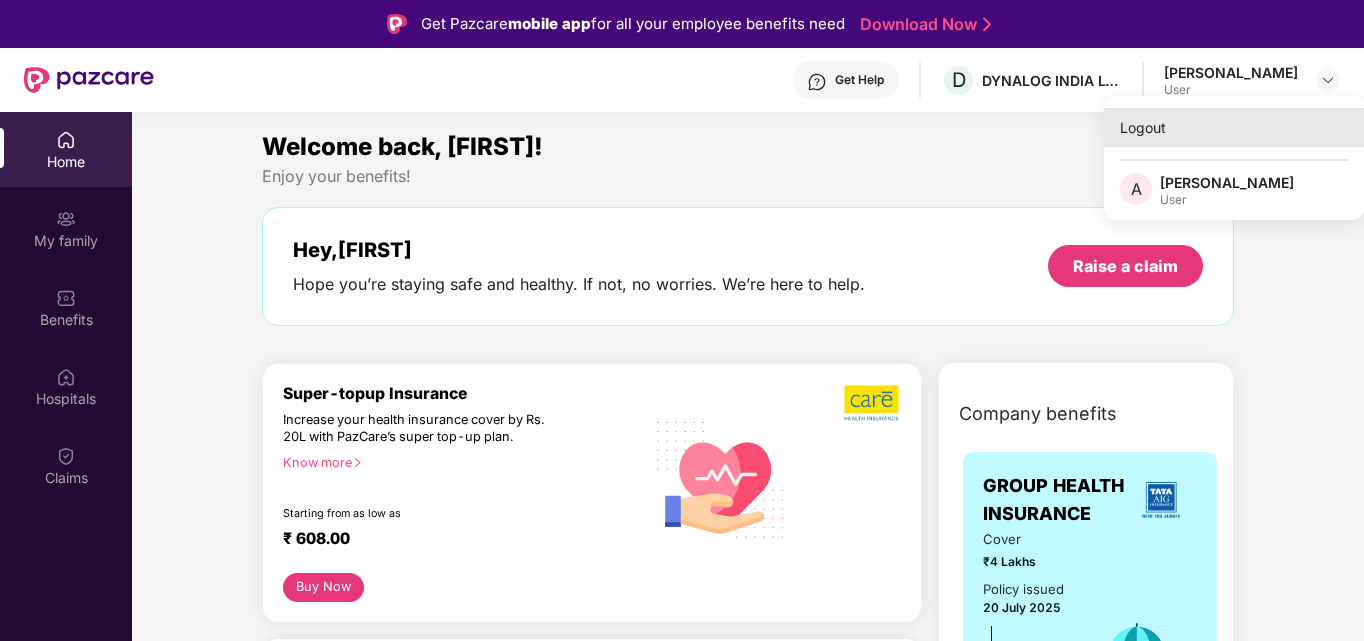 click on "Logout" at bounding box center [1234, 127] 